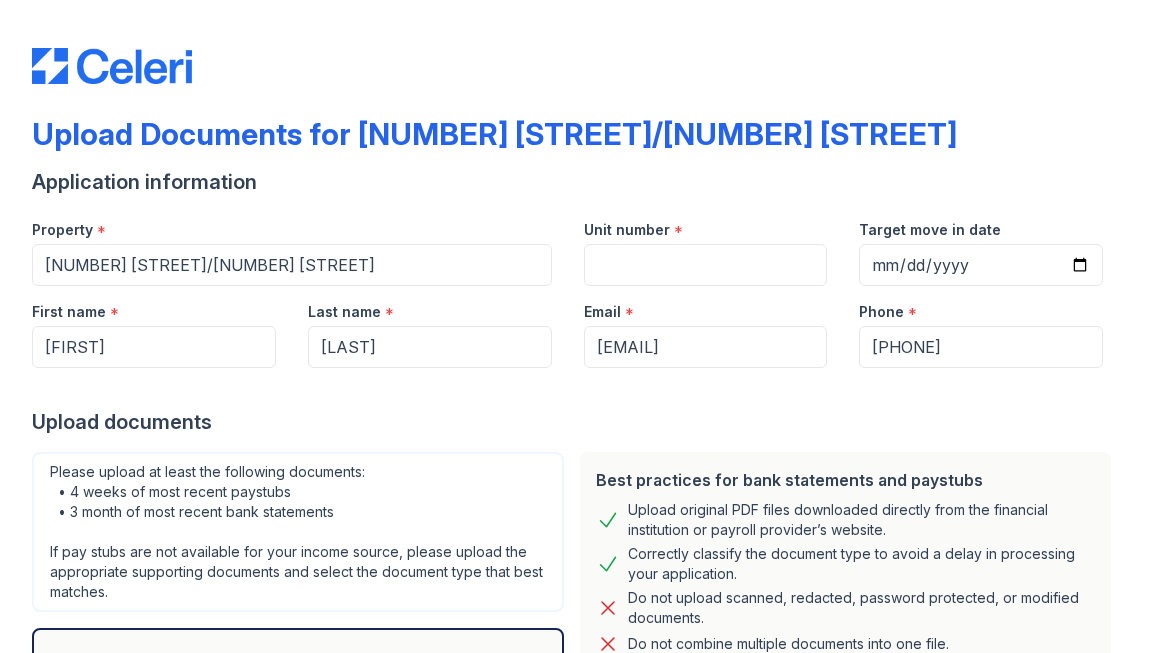 scroll, scrollTop: 0, scrollLeft: 0, axis: both 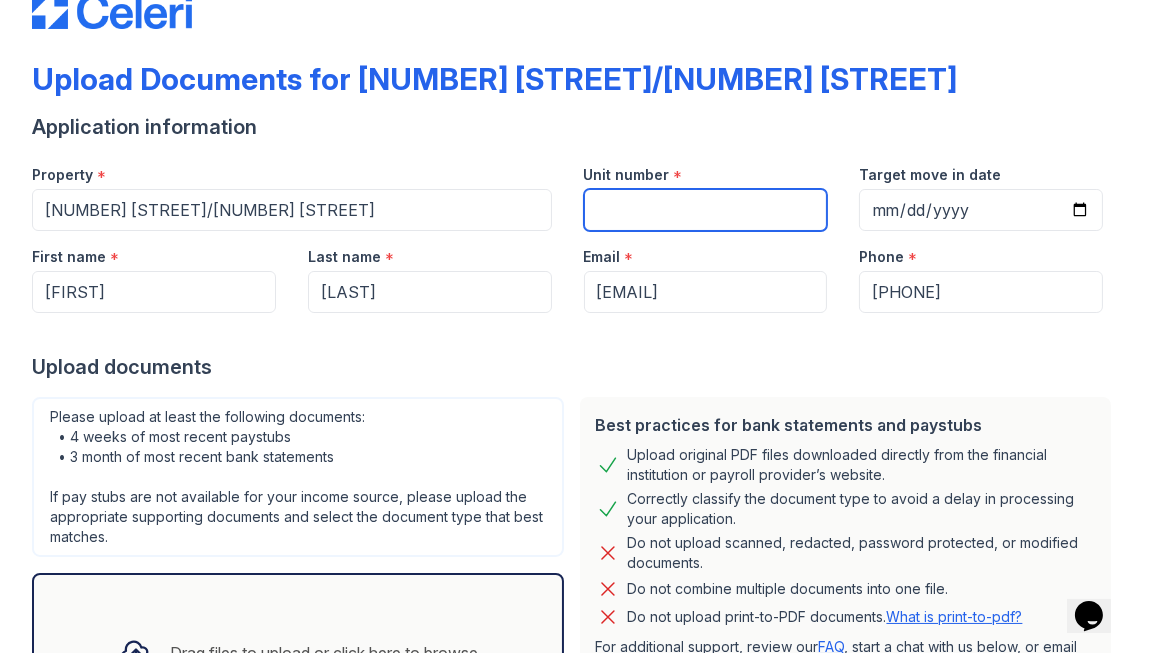 click on "Unit number" at bounding box center (706, 210) 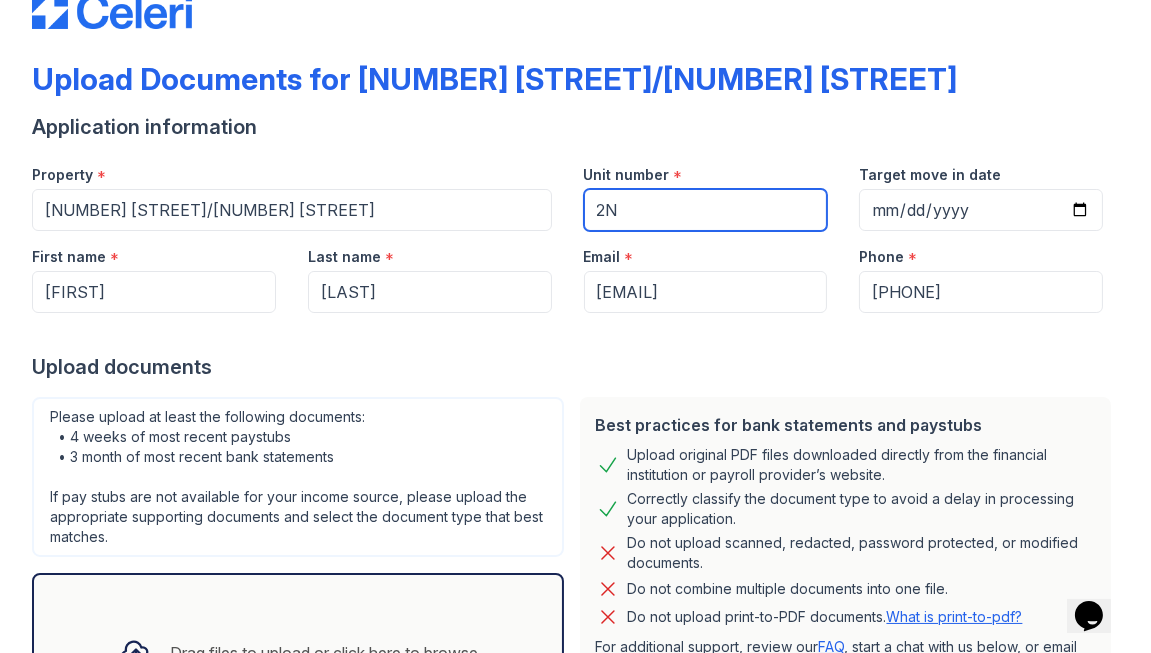 type on "2N" 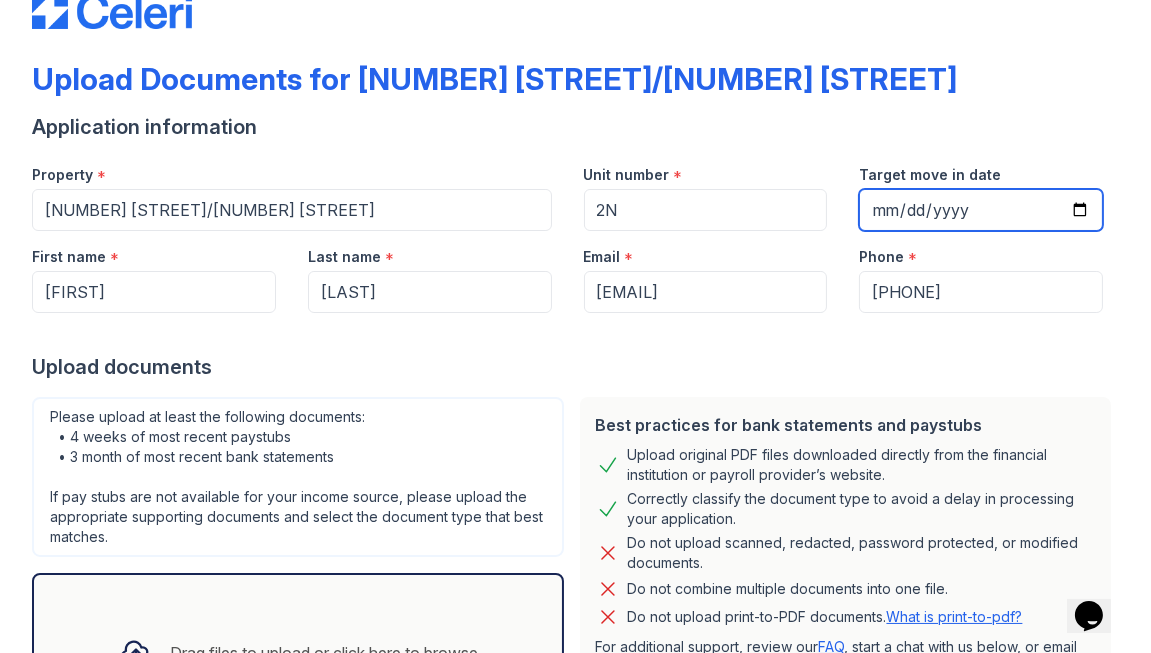 click on "Target move in date" at bounding box center [981, 210] 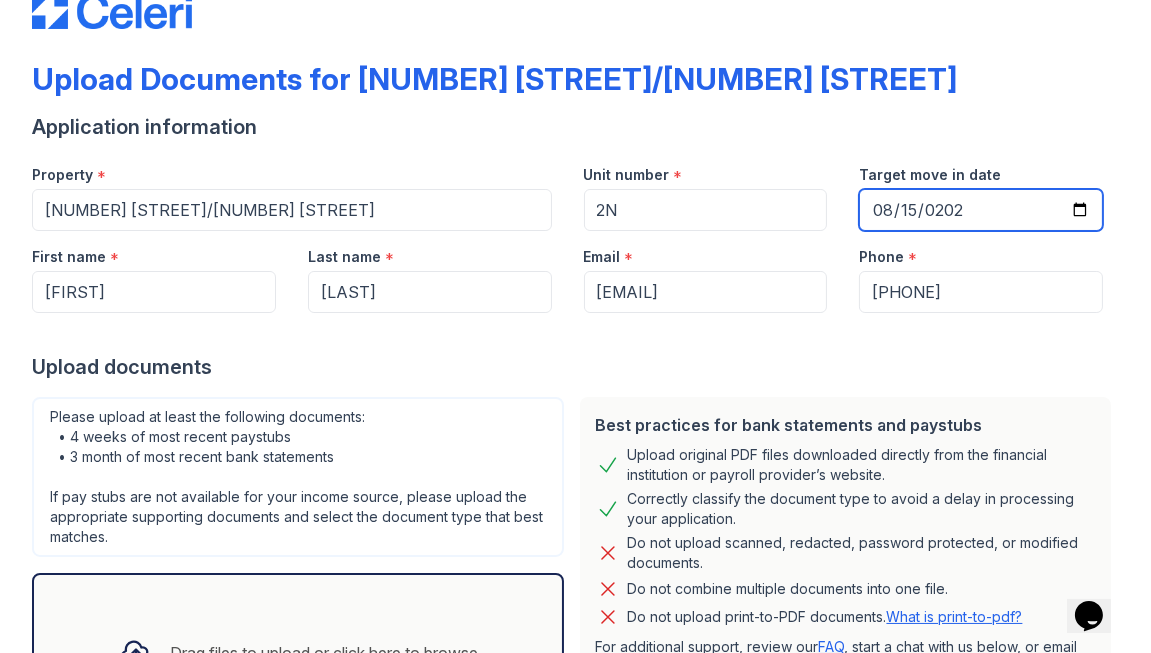 type on "2025-08-15" 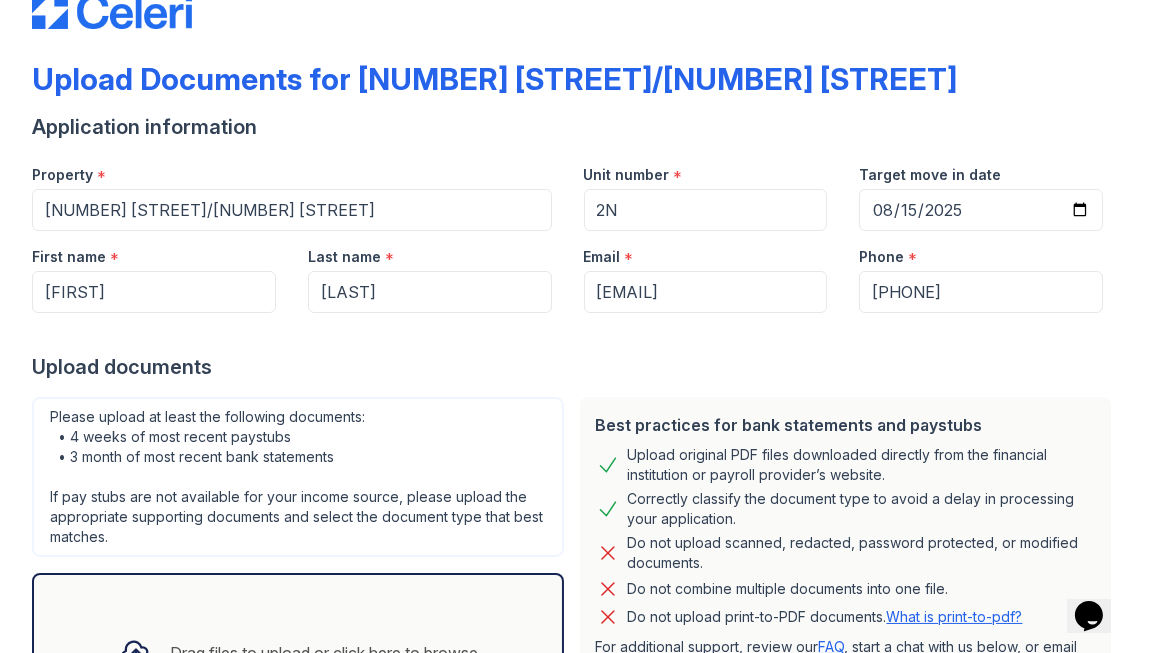 click at bounding box center (575, 333) 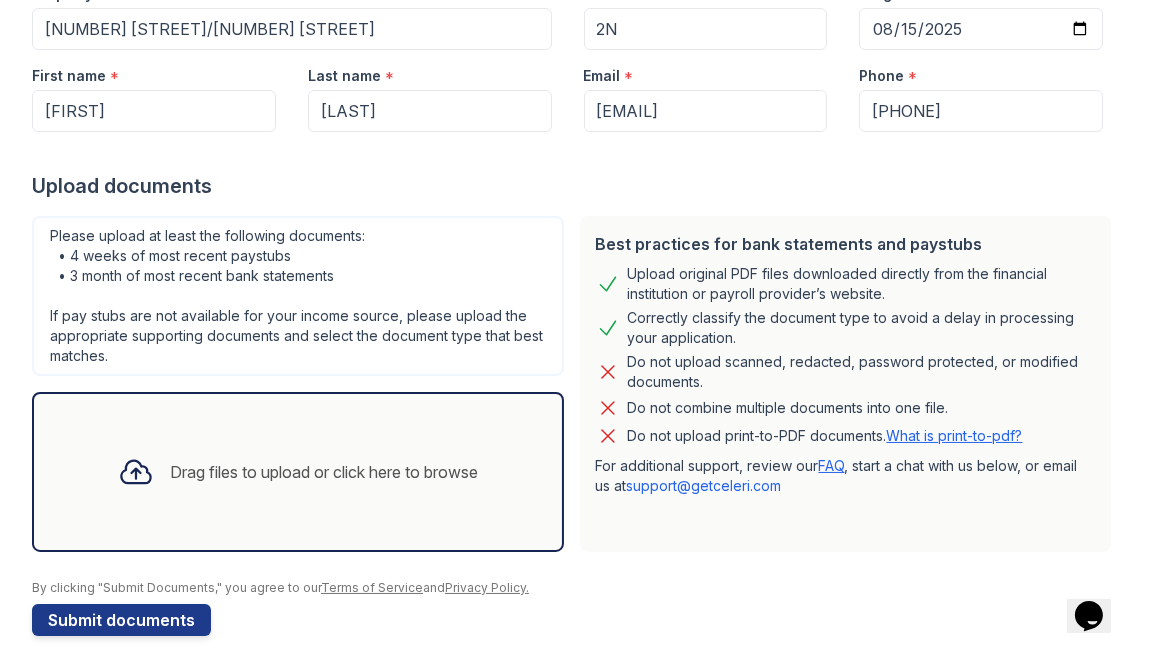 scroll, scrollTop: 257, scrollLeft: 0, axis: vertical 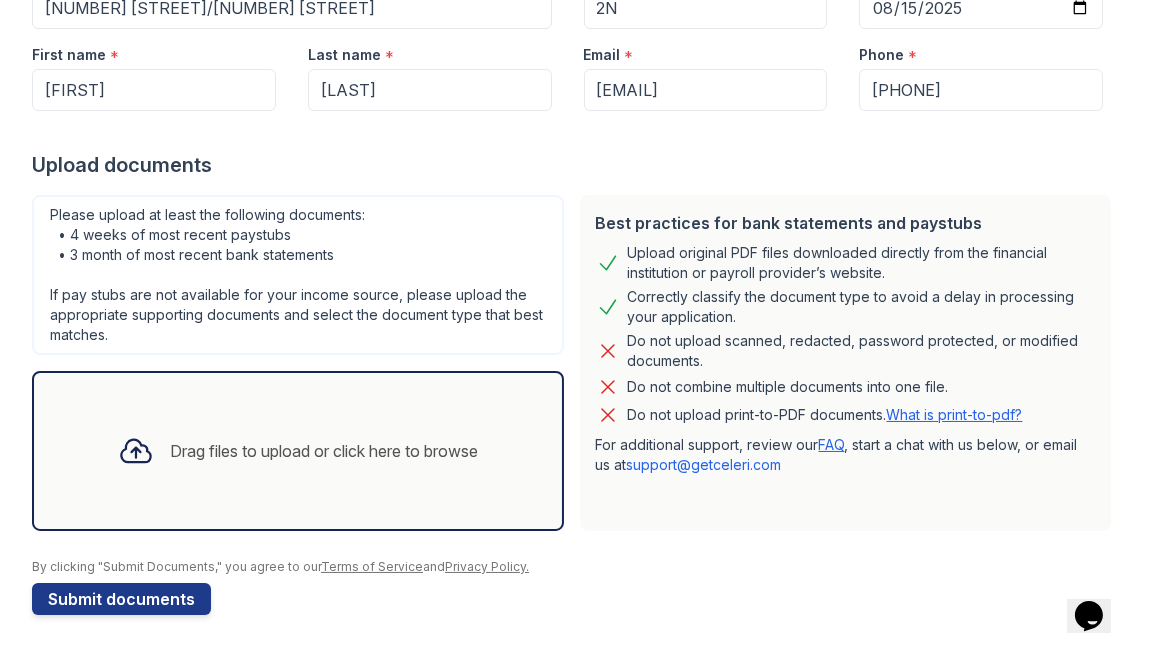 click on "Drag files to upload or click here to browse" at bounding box center (298, 451) 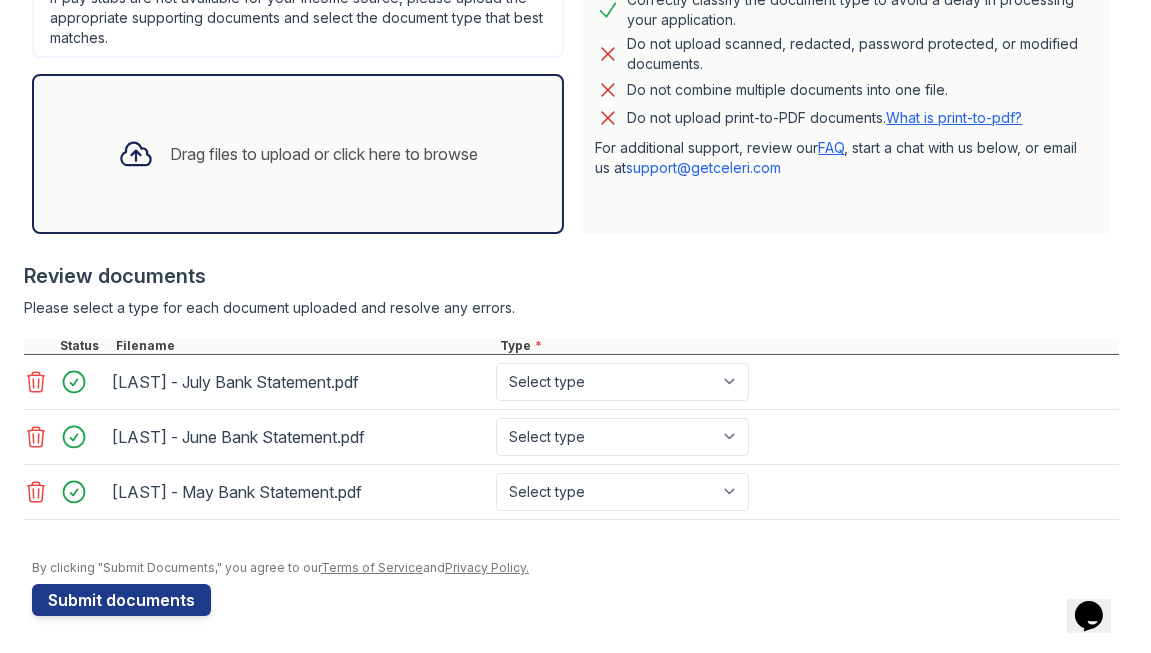 scroll, scrollTop: 552, scrollLeft: 0, axis: vertical 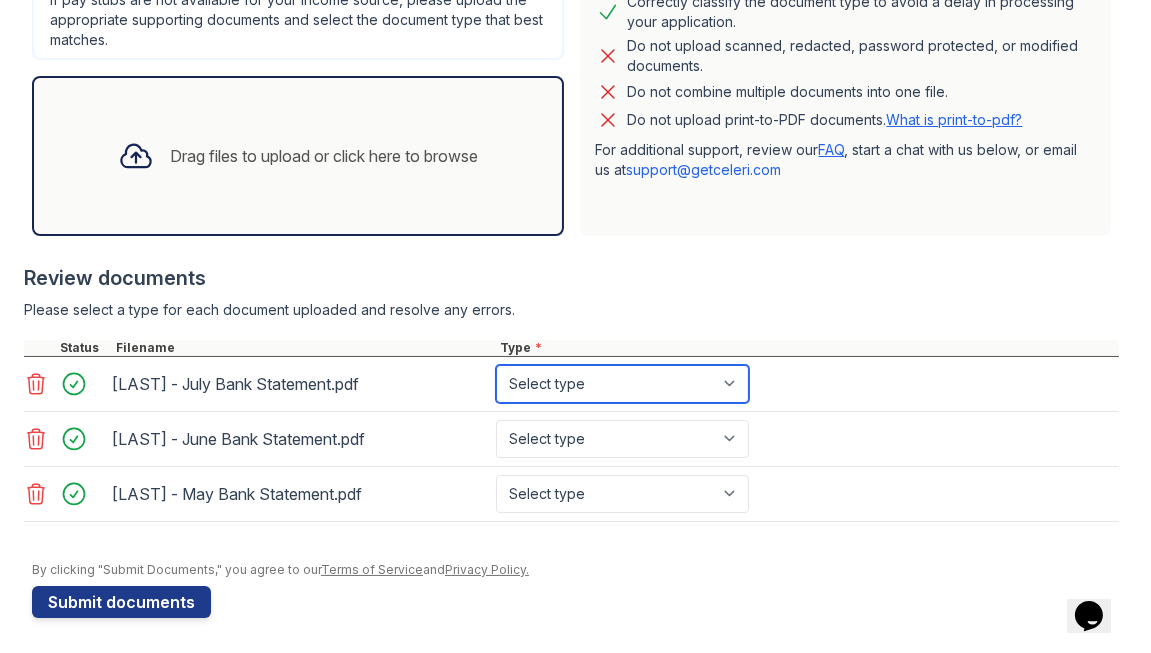 click on "Select type
Paystub
Bank Statement
Offer Letter
Tax Documents
Benefit Award Letter
Investment Account Statement
Other" at bounding box center [622, 384] 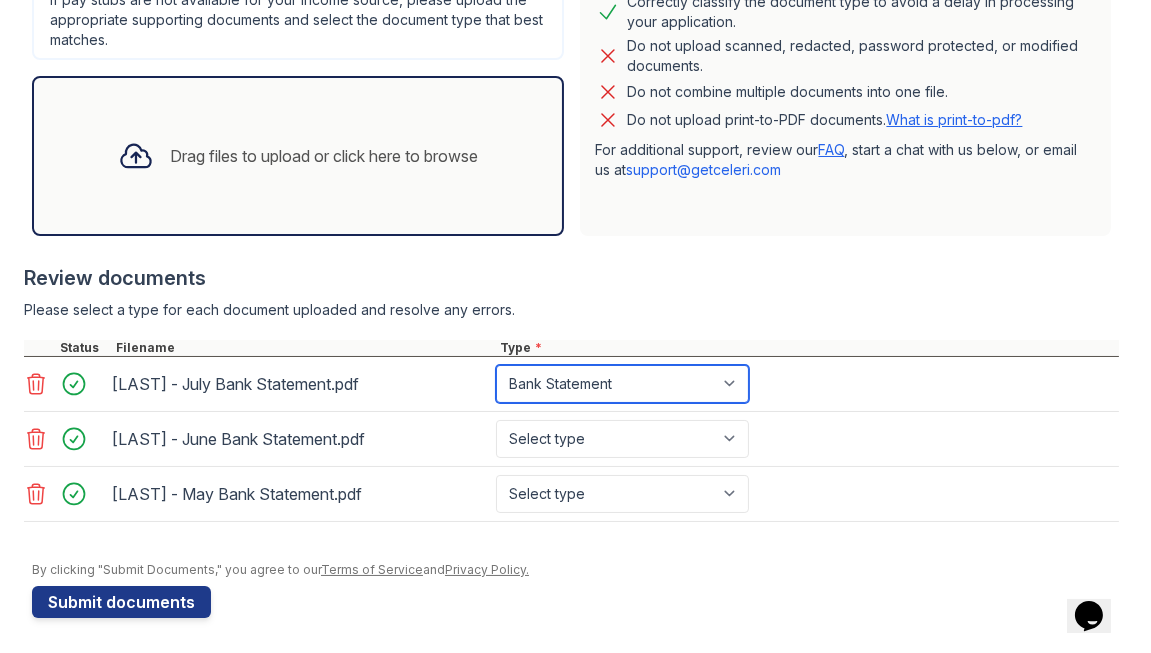 click on "Select type
Paystub
Bank Statement
Offer Letter
Tax Documents
Benefit Award Letter
Investment Account Statement
Other" at bounding box center (622, 384) 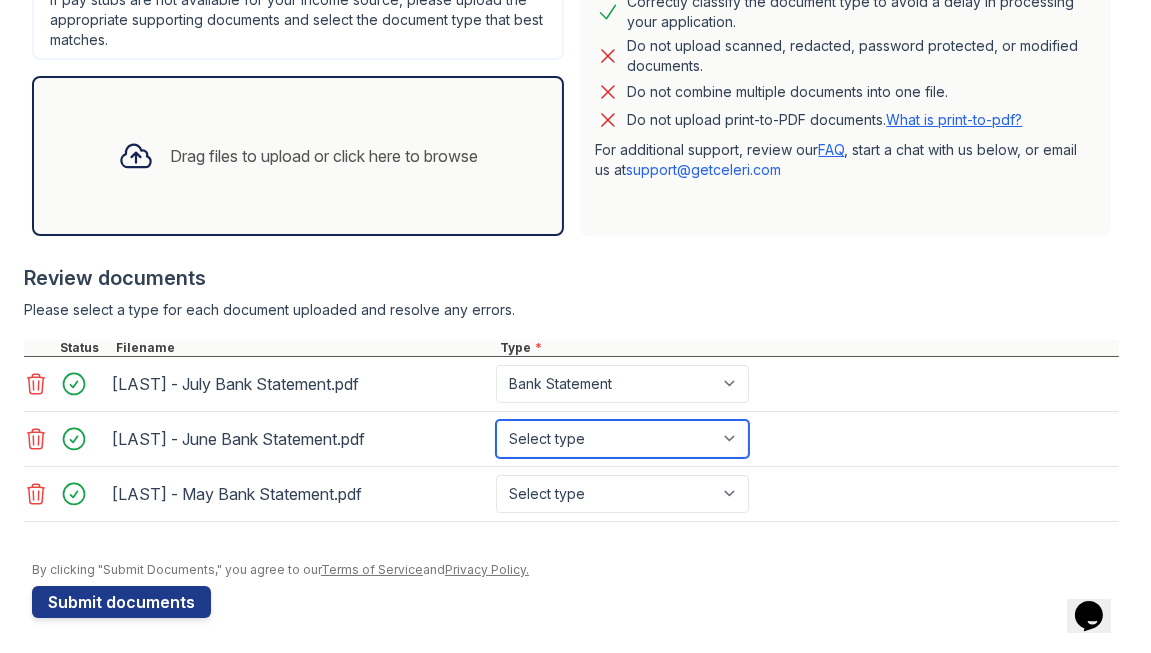 click on "Select type
Paystub
Bank Statement
Offer Letter
Tax Documents
Benefit Award Letter
Investment Account Statement
Other" at bounding box center (622, 439) 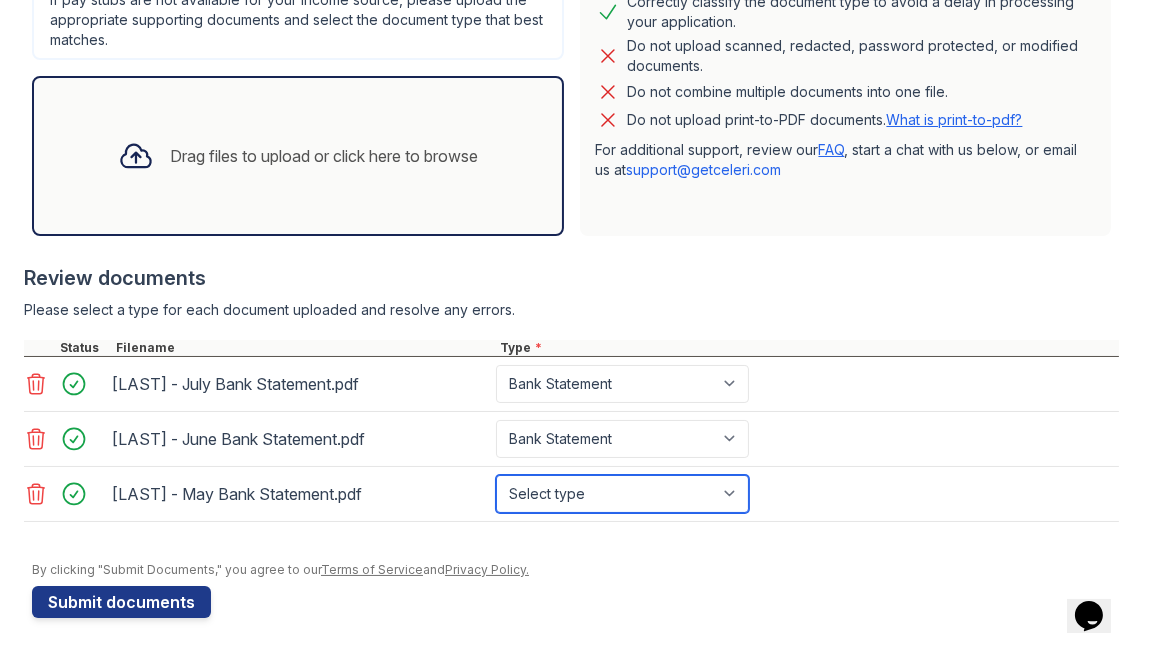 click on "Select type
Paystub
Bank Statement
Offer Letter
Tax Documents
Benefit Award Letter
Investment Account Statement
Other" at bounding box center [622, 494] 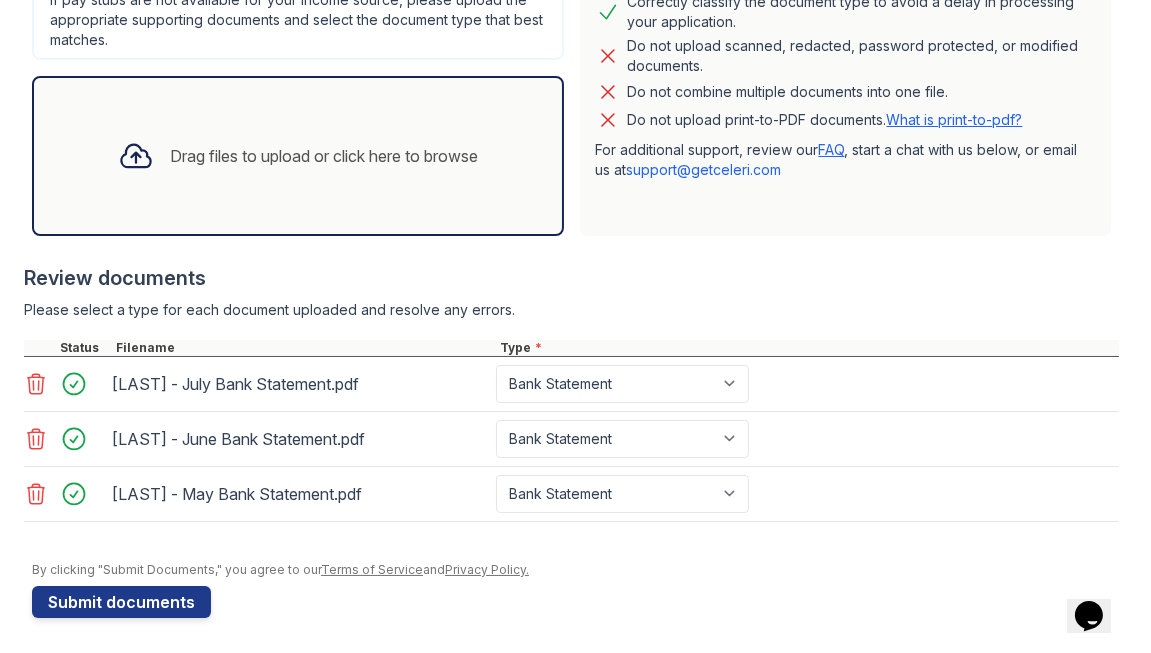 click on "By clicking "Submit Documents," you agree to our
Terms of Service
and
Privacy Policy." at bounding box center (575, 570) 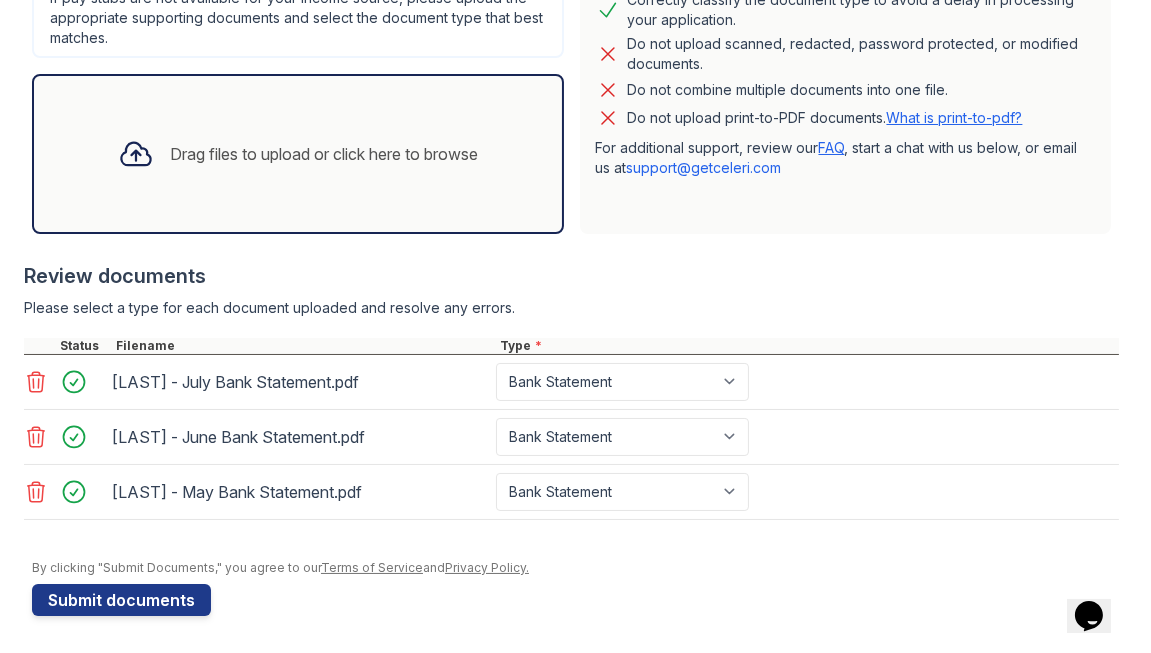 click on "Drag files to upload or click here to browse" at bounding box center (298, 154) 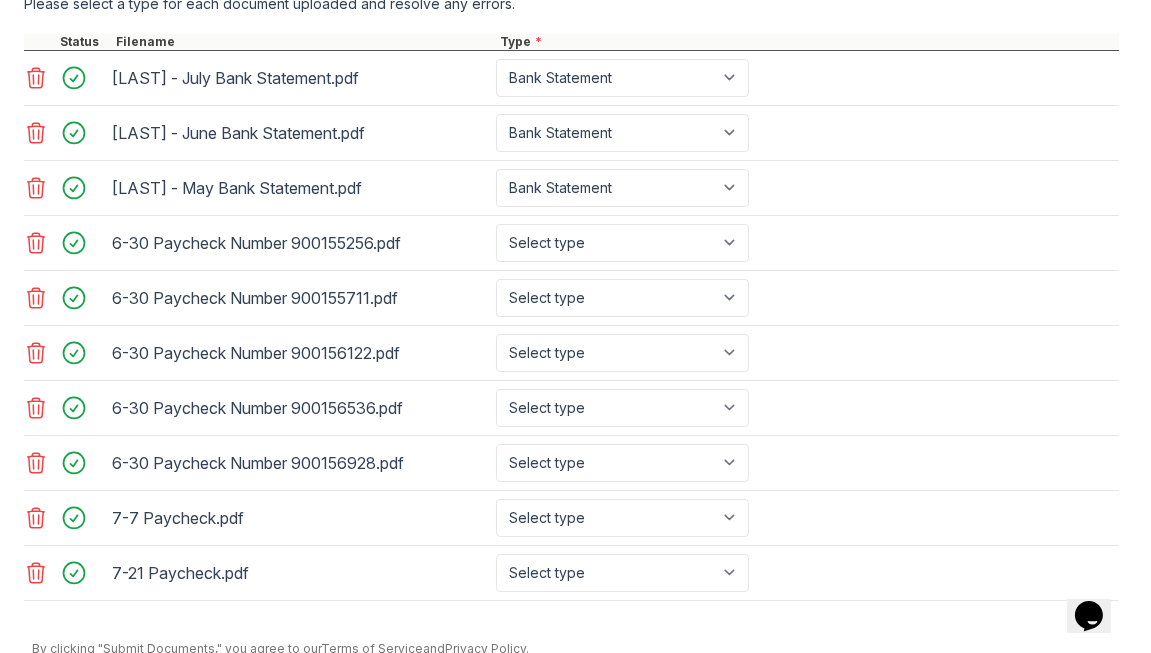 scroll, scrollTop: 899, scrollLeft: 0, axis: vertical 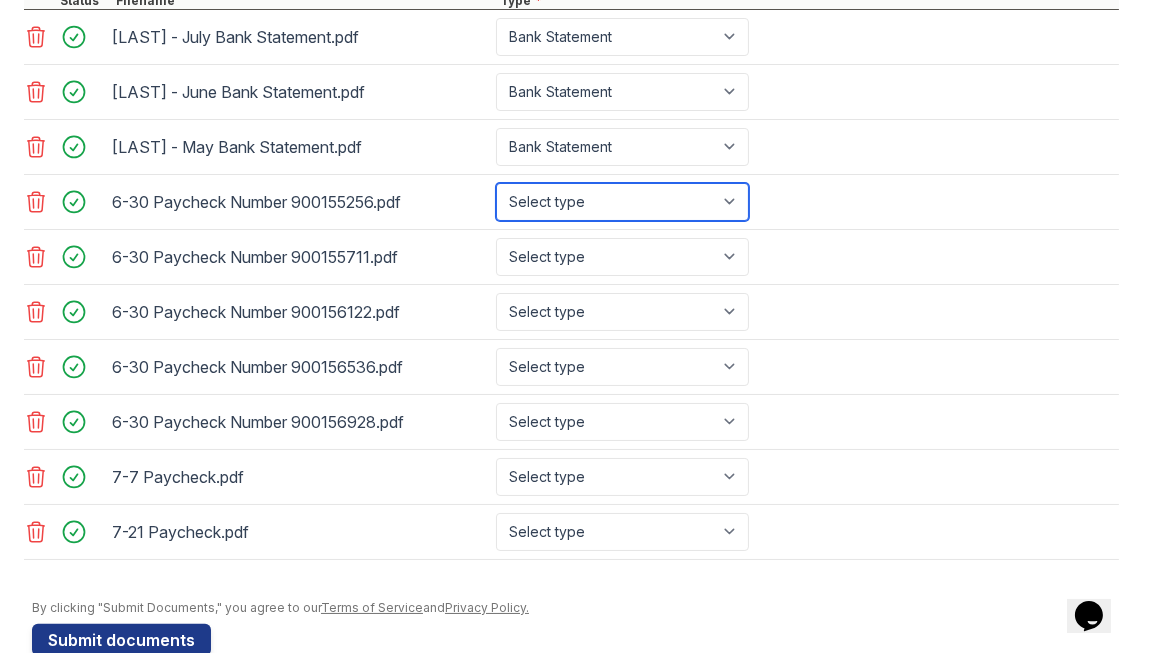 click on "Select type
Paystub
Bank Statement
Offer Letter
Tax Documents
Benefit Award Letter
Investment Account Statement
Other" at bounding box center (622, 202) 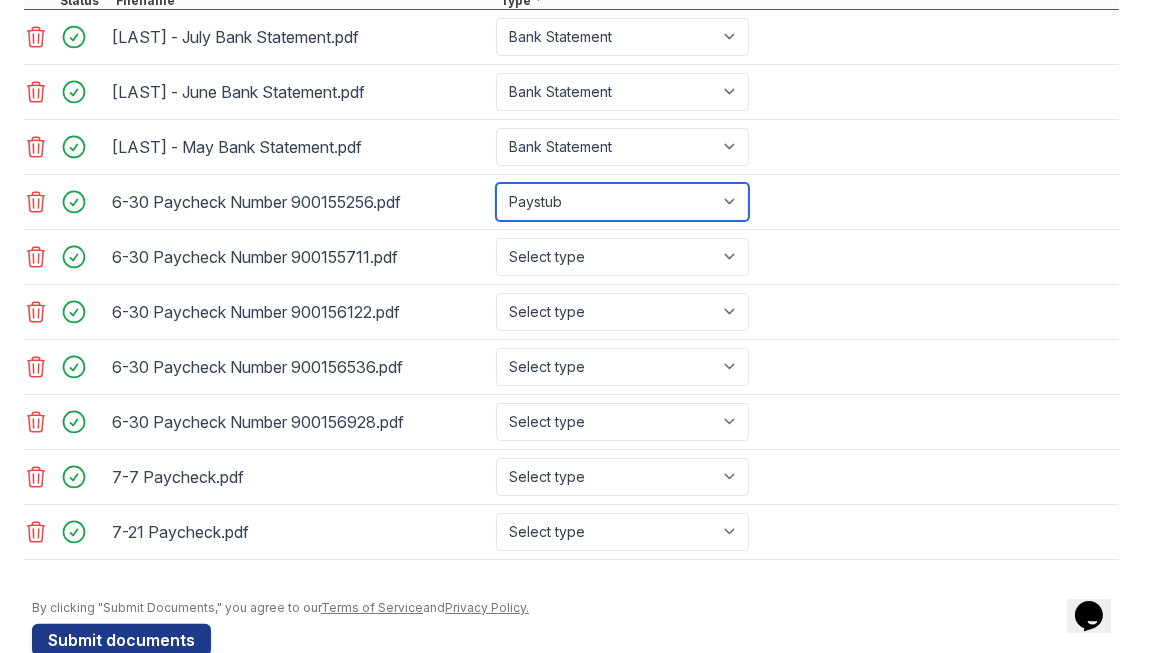 click on "Select type
Paystub
Bank Statement
Offer Letter
Tax Documents
Benefit Award Letter
Investment Account Statement
Other" at bounding box center (622, 202) 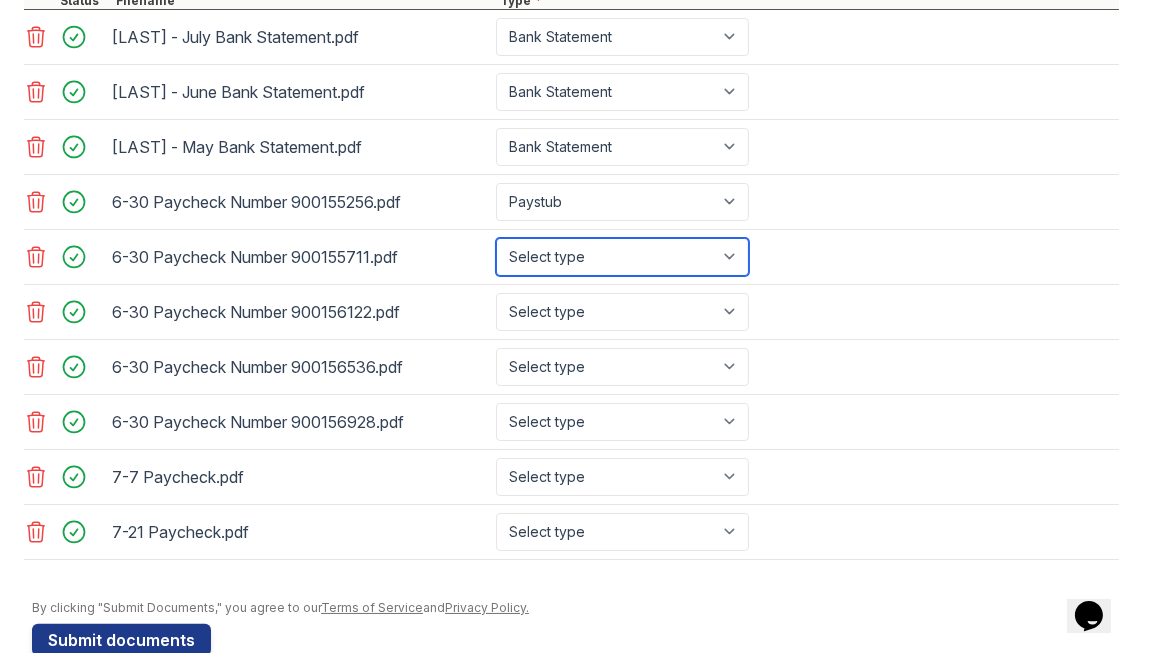 click on "Select type
Paystub
Bank Statement
Offer Letter
Tax Documents
Benefit Award Letter
Investment Account Statement
Other" at bounding box center (622, 257) 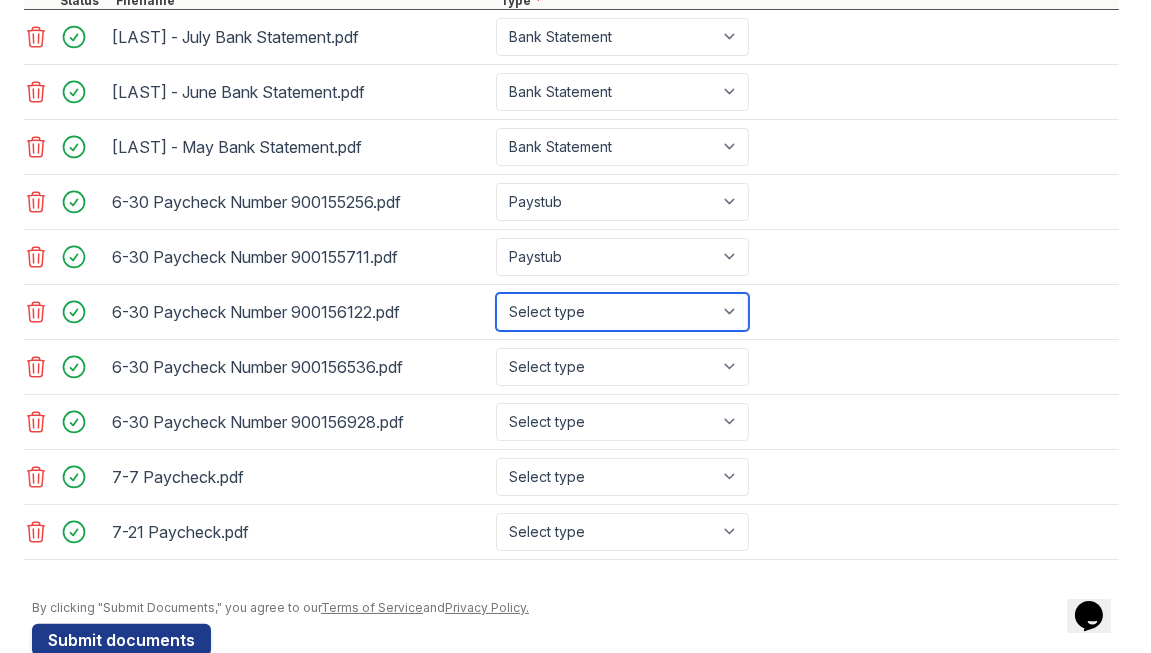 click on "Select type
Paystub
Bank Statement
Offer Letter
Tax Documents
Benefit Award Letter
Investment Account Statement
Other" at bounding box center (622, 312) 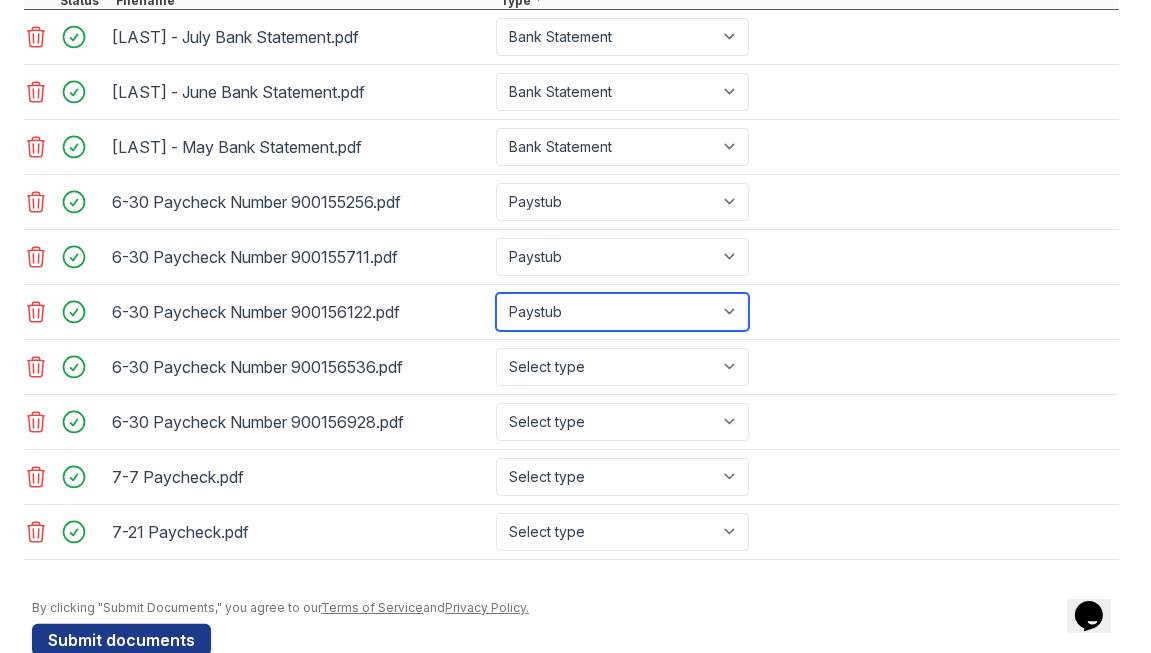 click on "Select type
Paystub
Bank Statement
Offer Letter
Tax Documents
Benefit Award Letter
Investment Account Statement
Other" at bounding box center [622, 312] 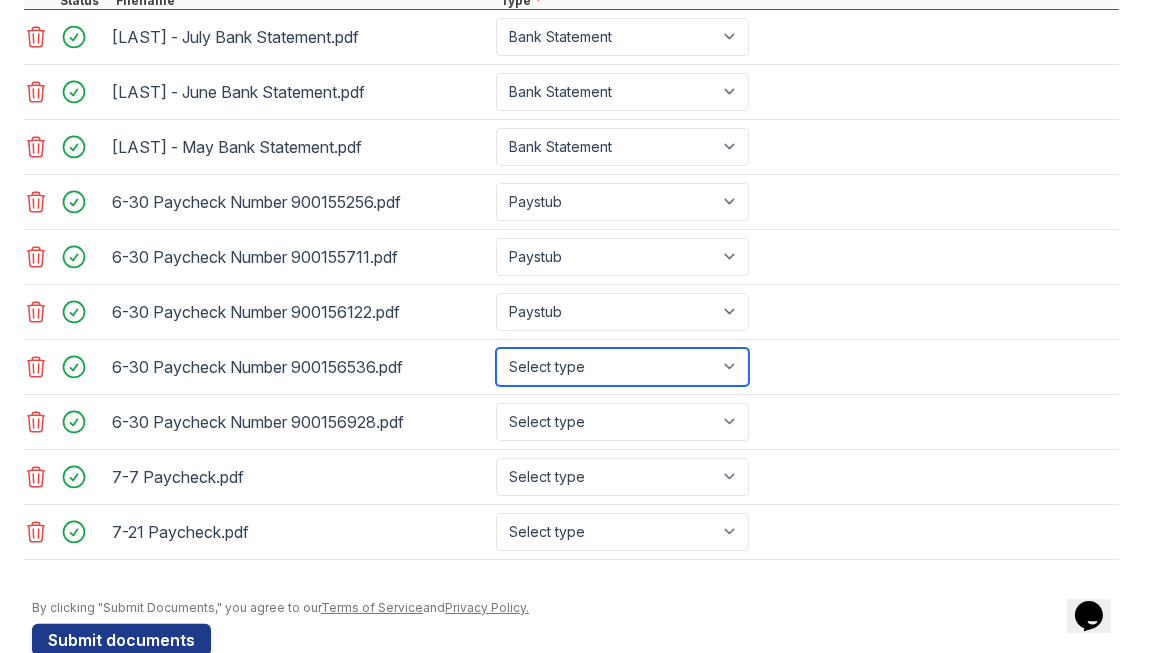 click on "Select type
Paystub
Bank Statement
Offer Letter
Tax Documents
Benefit Award Letter
Investment Account Statement
Other" at bounding box center [622, 367] 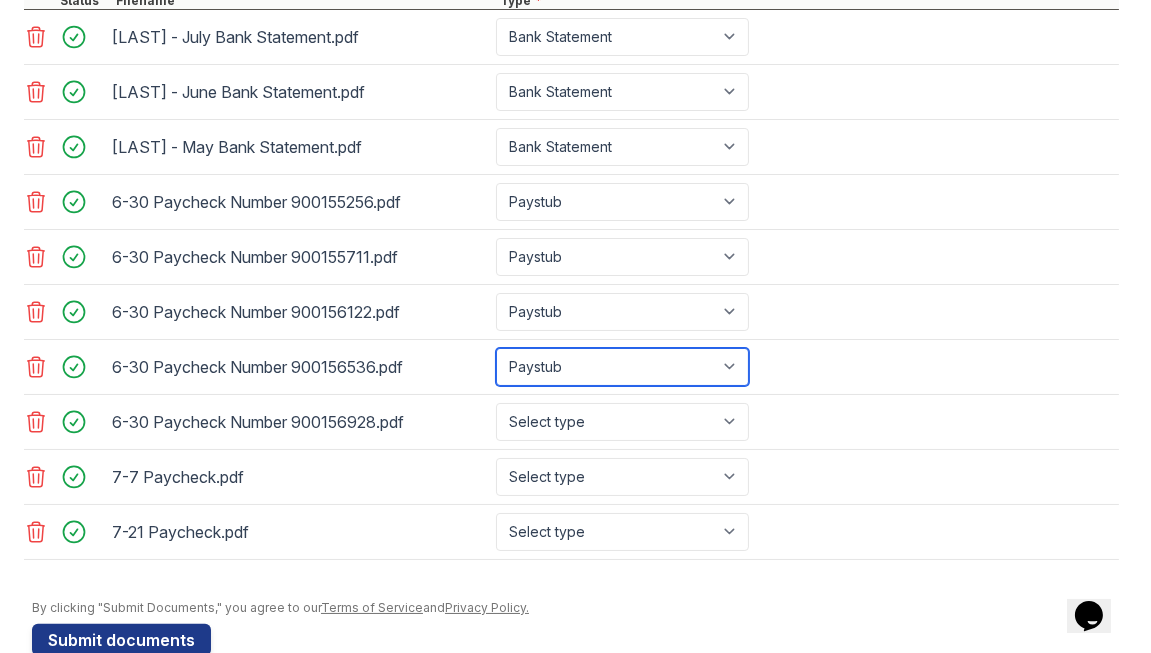 click on "Select type
Paystub
Bank Statement
Offer Letter
Tax Documents
Benefit Award Letter
Investment Account Statement
Other" at bounding box center (622, 367) 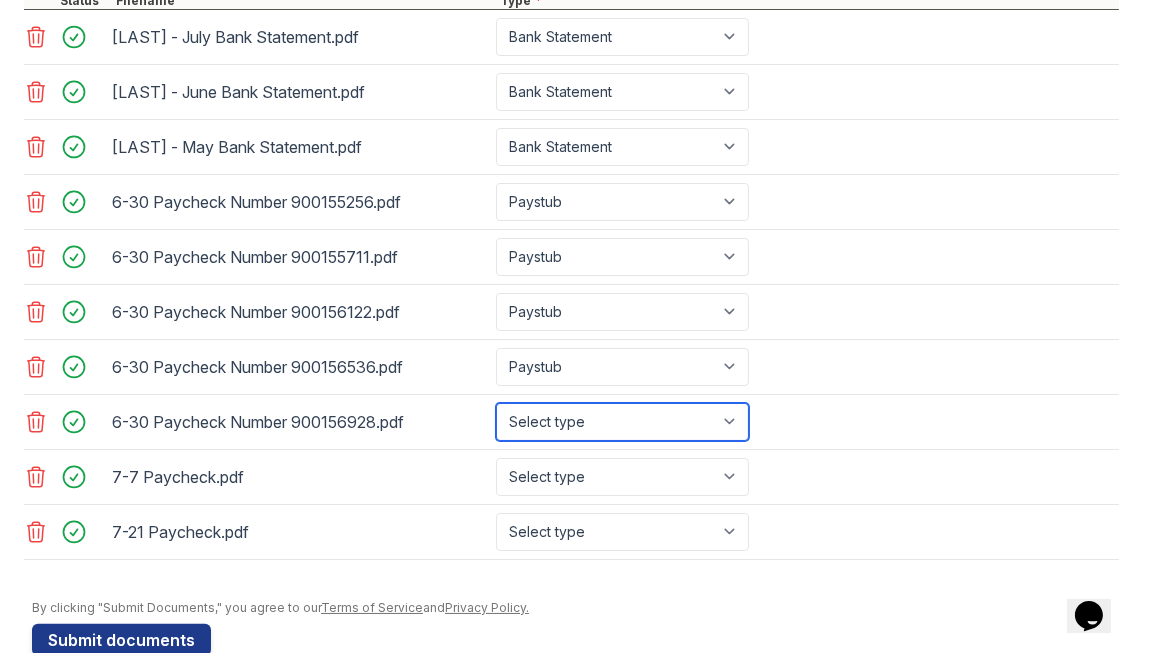 click on "Select type
Paystub
Bank Statement
Offer Letter
Tax Documents
Benefit Award Letter
Investment Account Statement
Other" at bounding box center [622, 422] 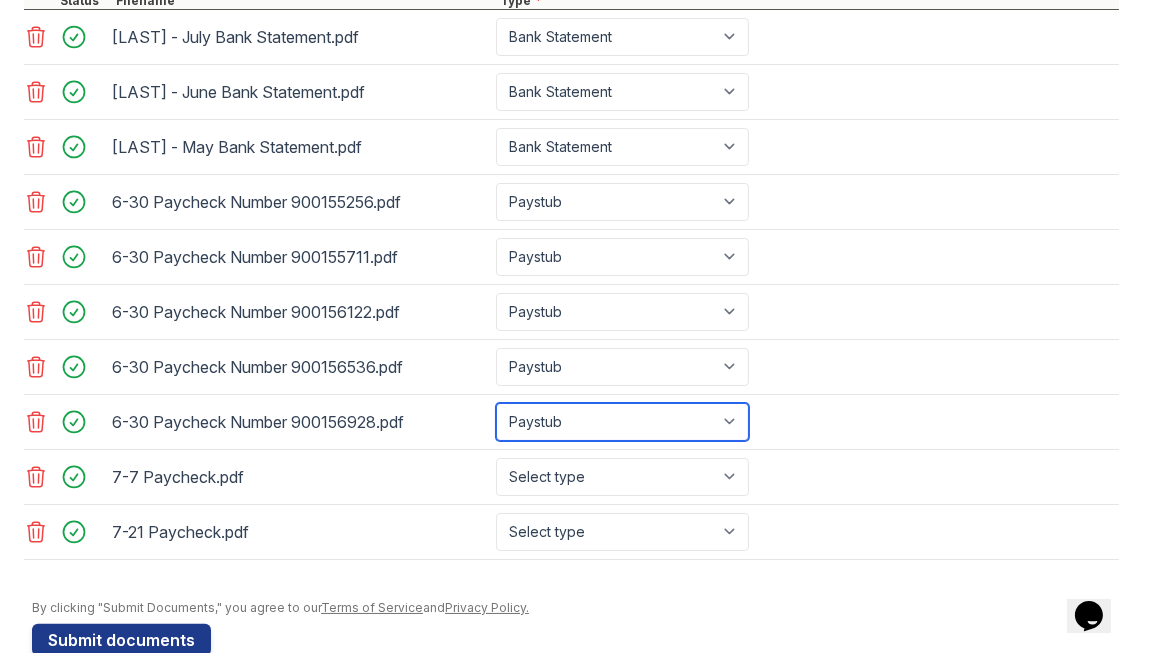 click on "Select type
Paystub
Bank Statement
Offer Letter
Tax Documents
Benefit Award Letter
Investment Account Statement
Other" at bounding box center [622, 422] 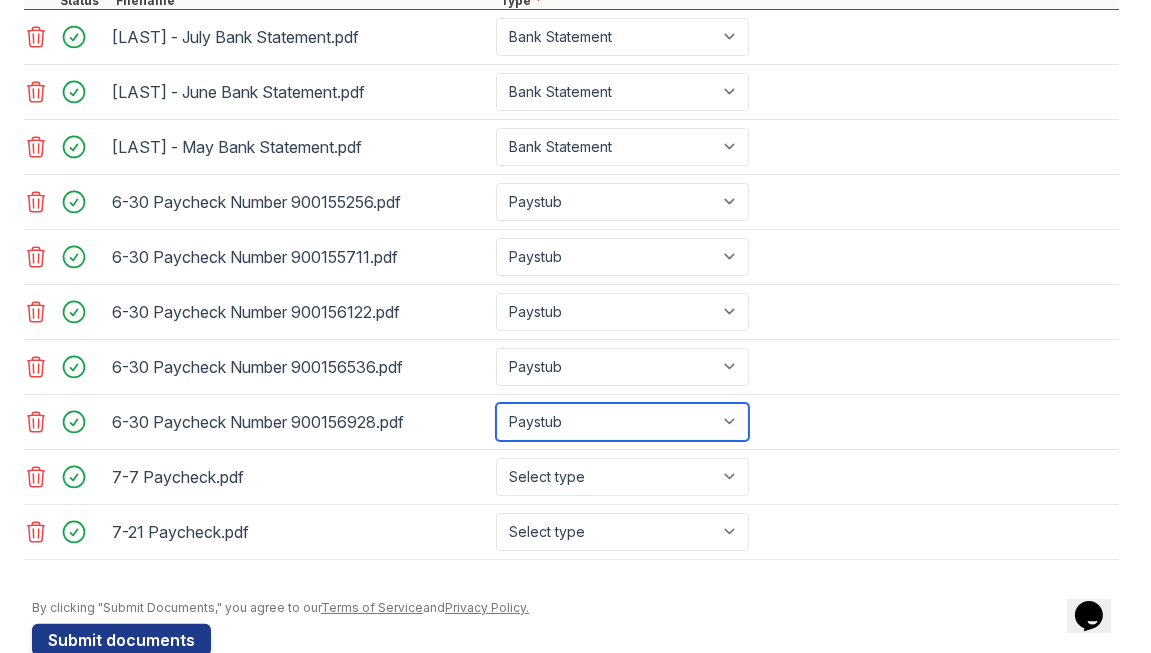 scroll, scrollTop: 937, scrollLeft: 0, axis: vertical 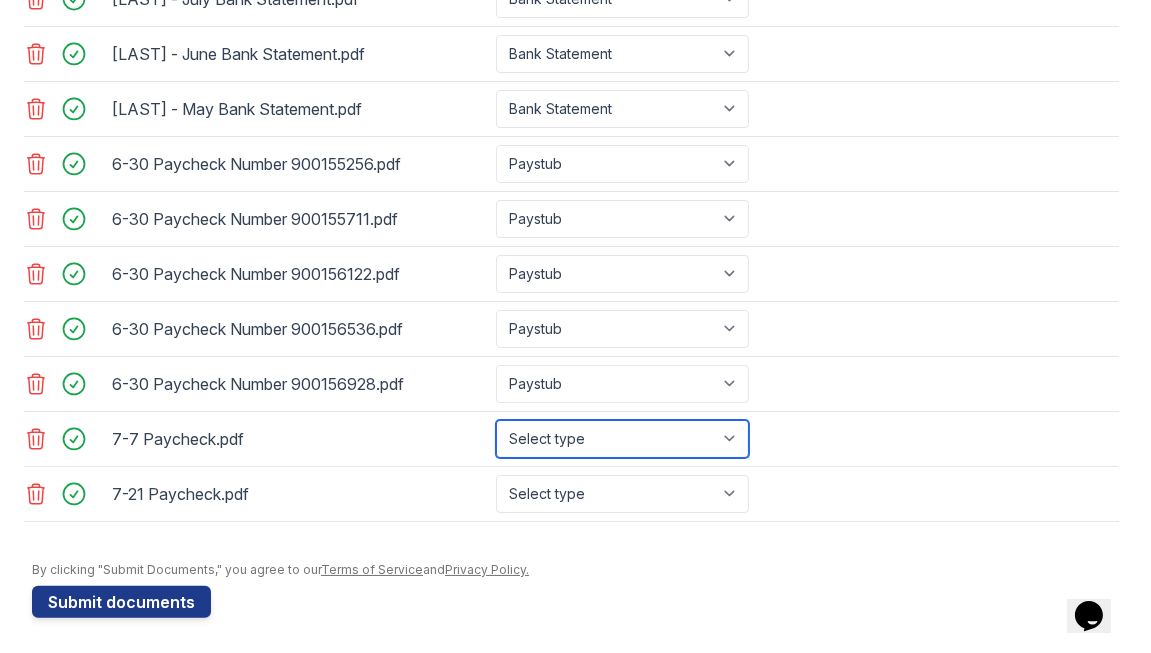 click on "Select type
Paystub
Bank Statement
Offer Letter
Tax Documents
Benefit Award Letter
Investment Account Statement
Other" at bounding box center (622, 439) 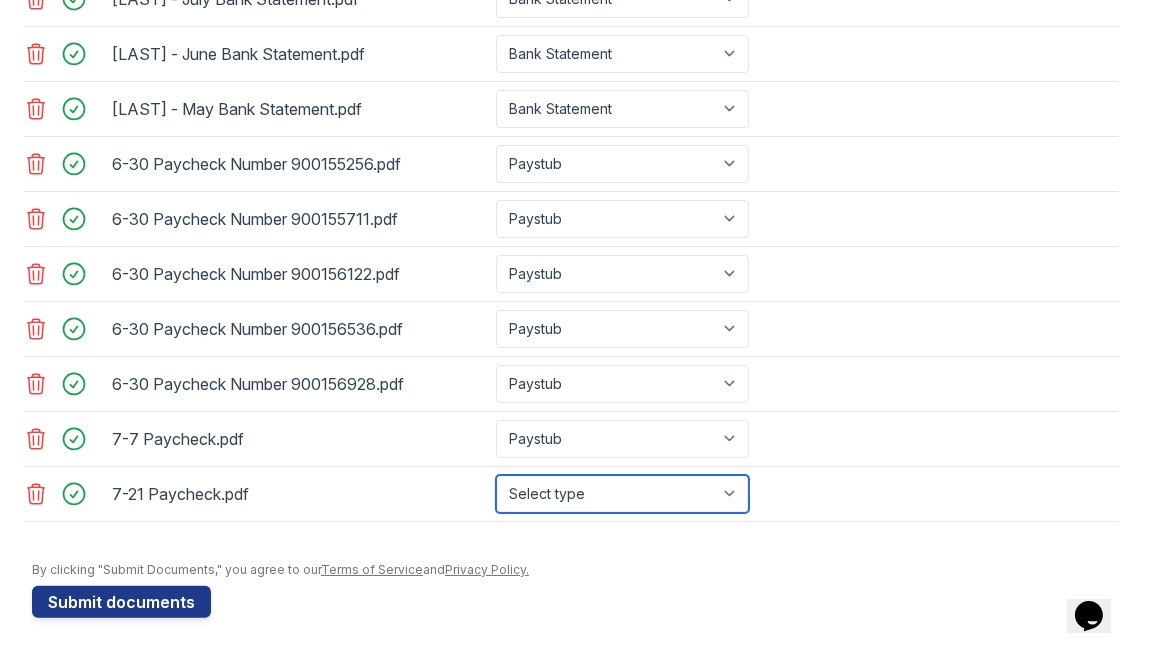 click on "Select type
Paystub
Bank Statement
Offer Letter
Tax Documents
Benefit Award Letter
Investment Account Statement
Other" at bounding box center (622, 494) 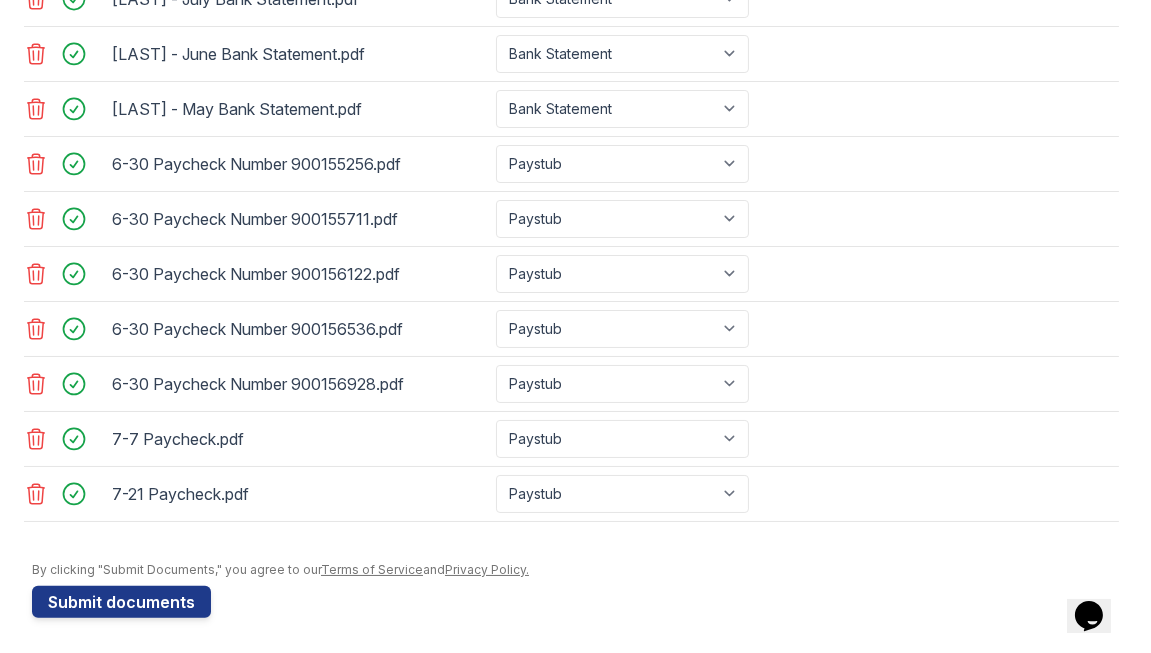 click on "7-21 Paycheck.pdf
Select type
Paystub
Bank Statement
Offer Letter
Tax Documents
Benefit Award Letter
Investment Account Statement
Other" at bounding box center [571, 494] 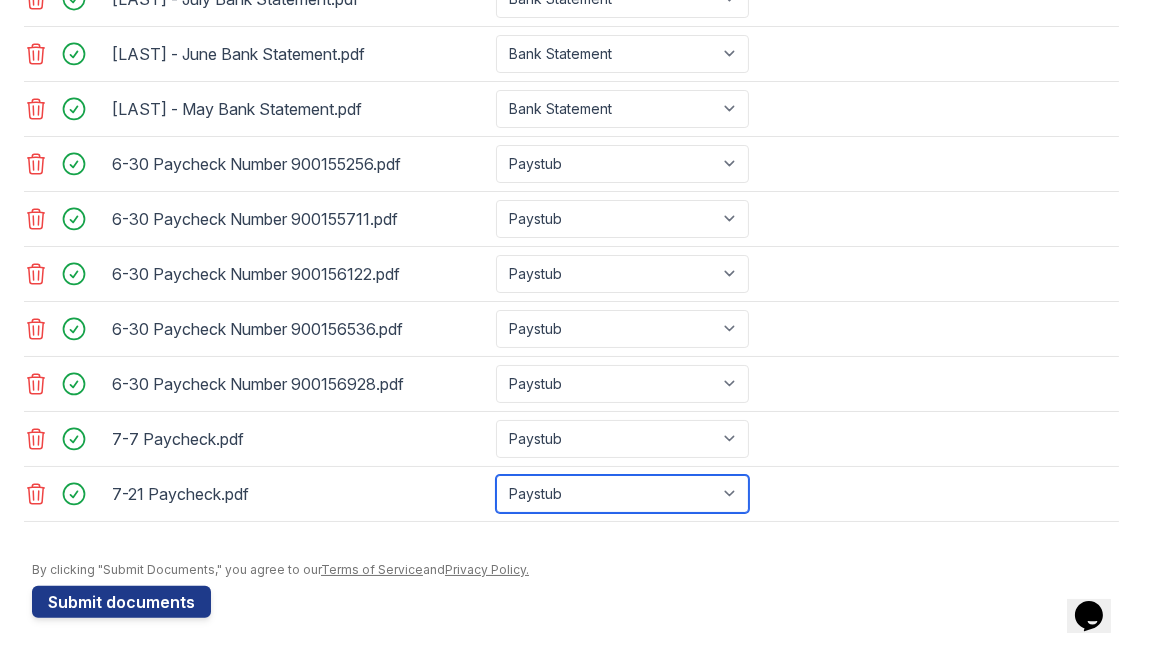 click on "Select type
Paystub
Bank Statement
Offer Letter
Tax Documents
Benefit Award Letter
Investment Account Statement
Other" at bounding box center [622, 494] 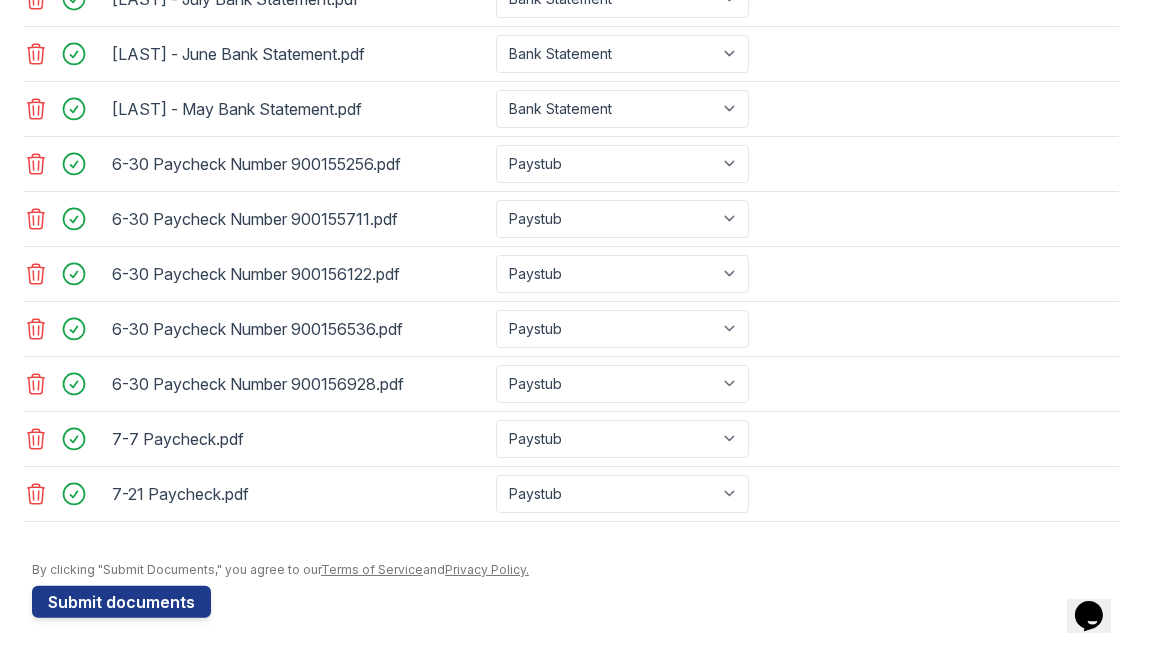 click at bounding box center [575, 552] 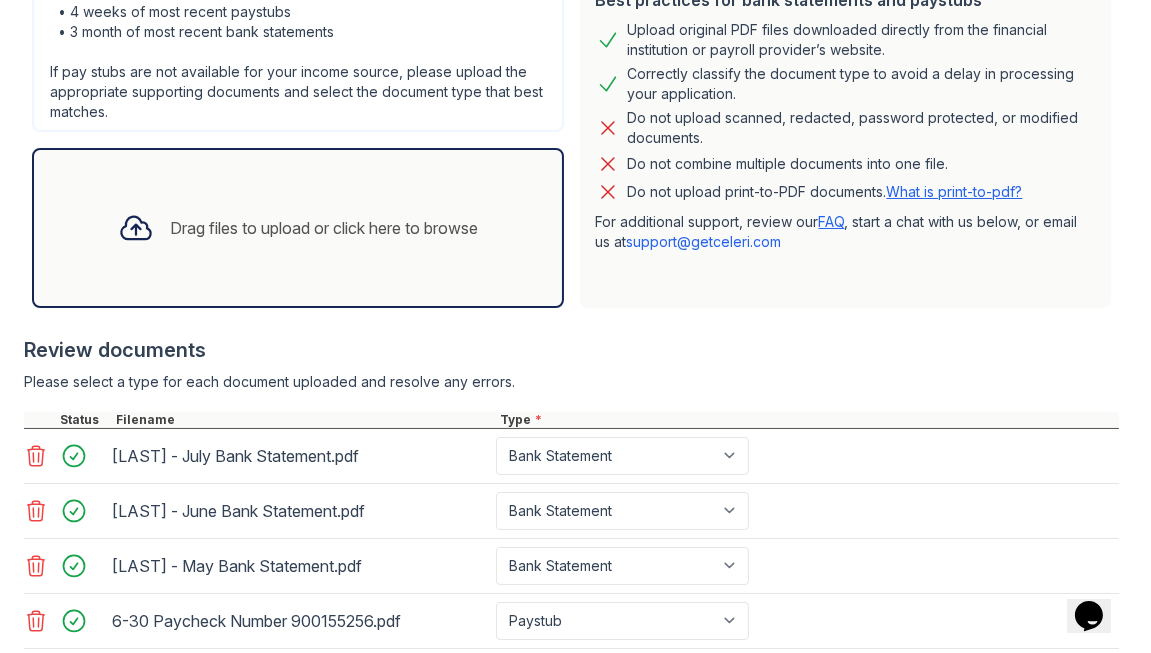 scroll, scrollTop: 481, scrollLeft: 0, axis: vertical 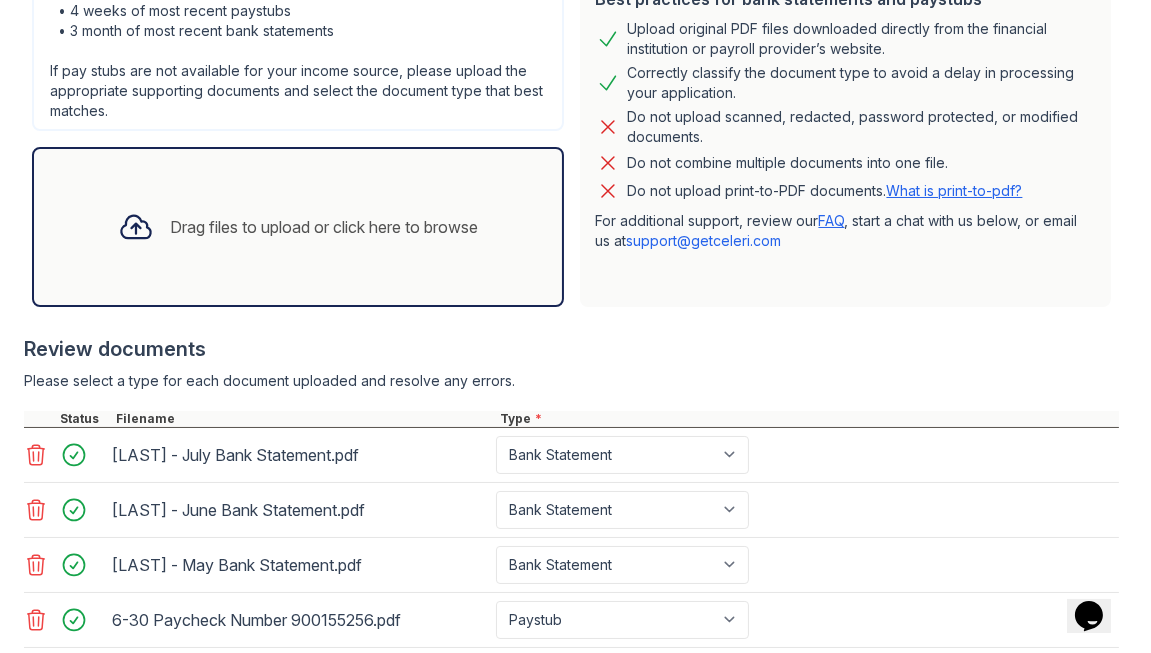 click on "Drag files to upload or click here to browse" at bounding box center [298, 227] 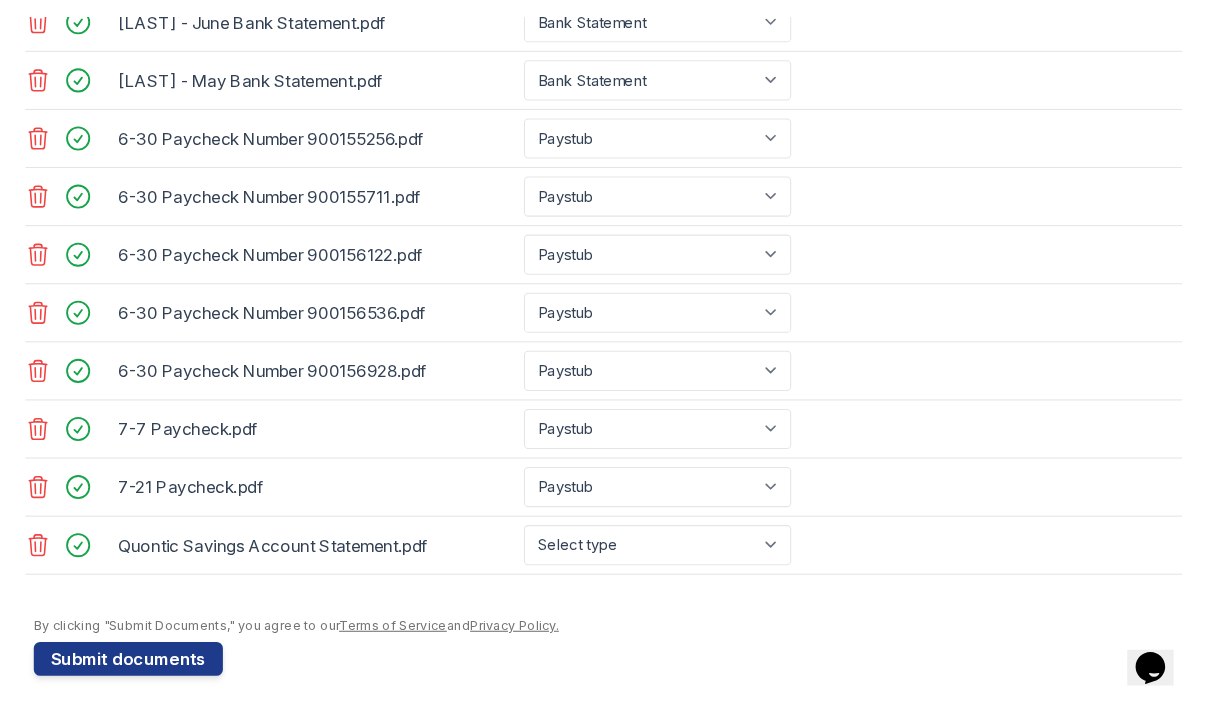scroll, scrollTop: 992, scrollLeft: 0, axis: vertical 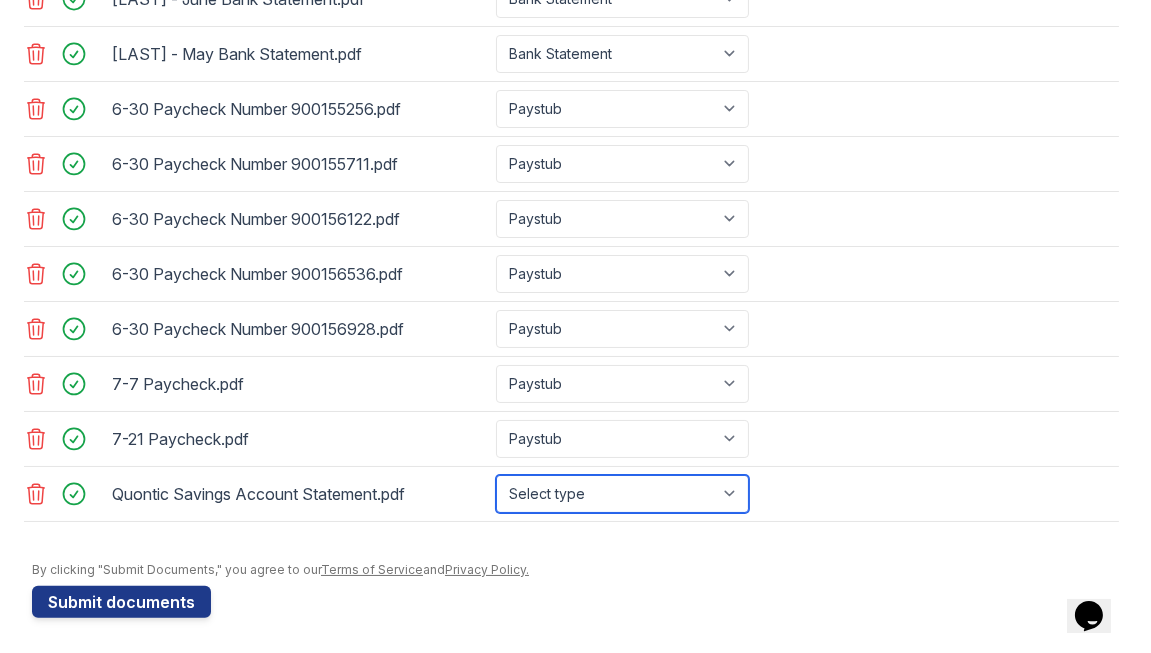 click on "Select type
Paystub
Bank Statement
Offer Letter
Tax Documents
Benefit Award Letter
Investment Account Statement
Other" at bounding box center [622, 494] 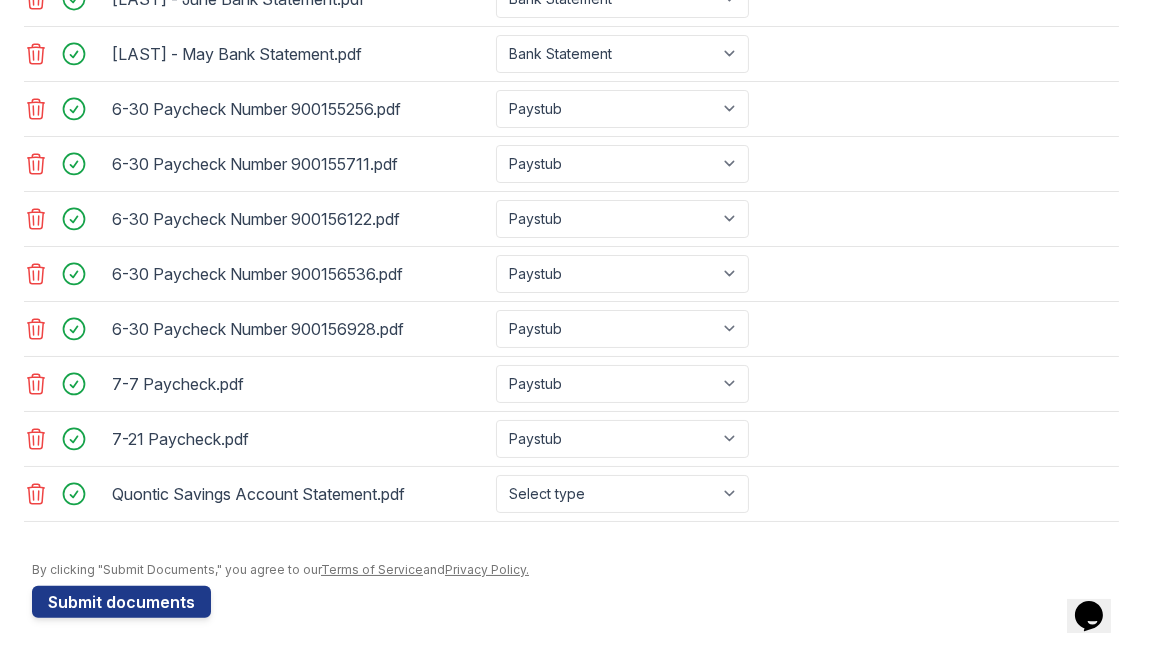click at bounding box center (571, 532) 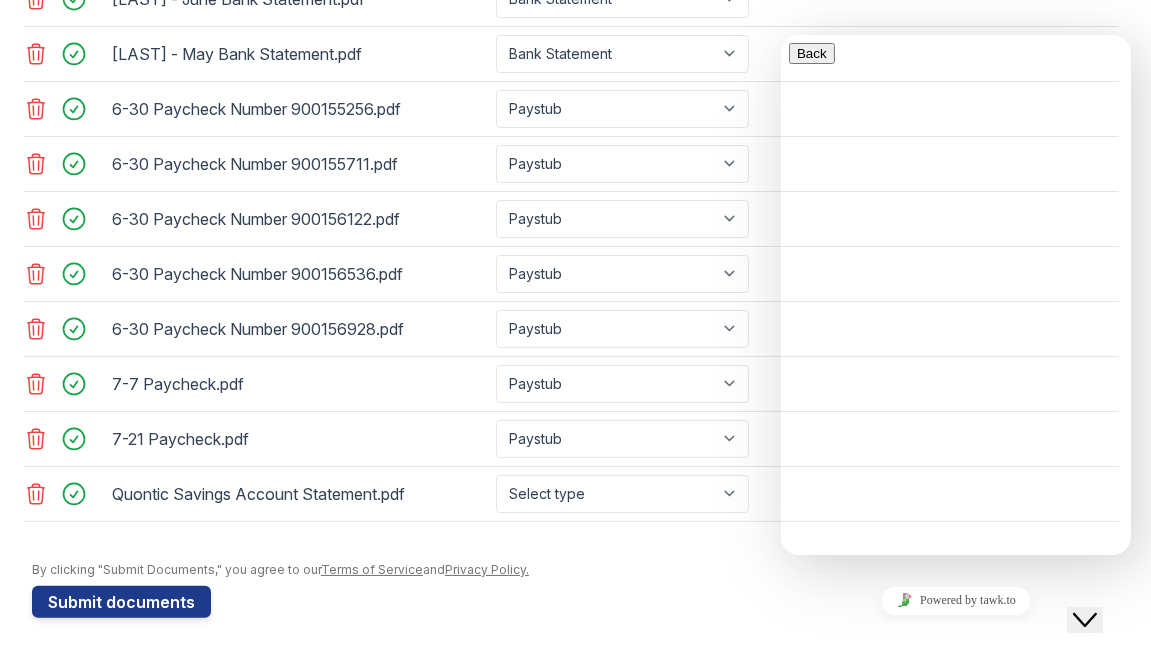 click on "Close Chat This icon closes the chat window." at bounding box center [1084, 619] 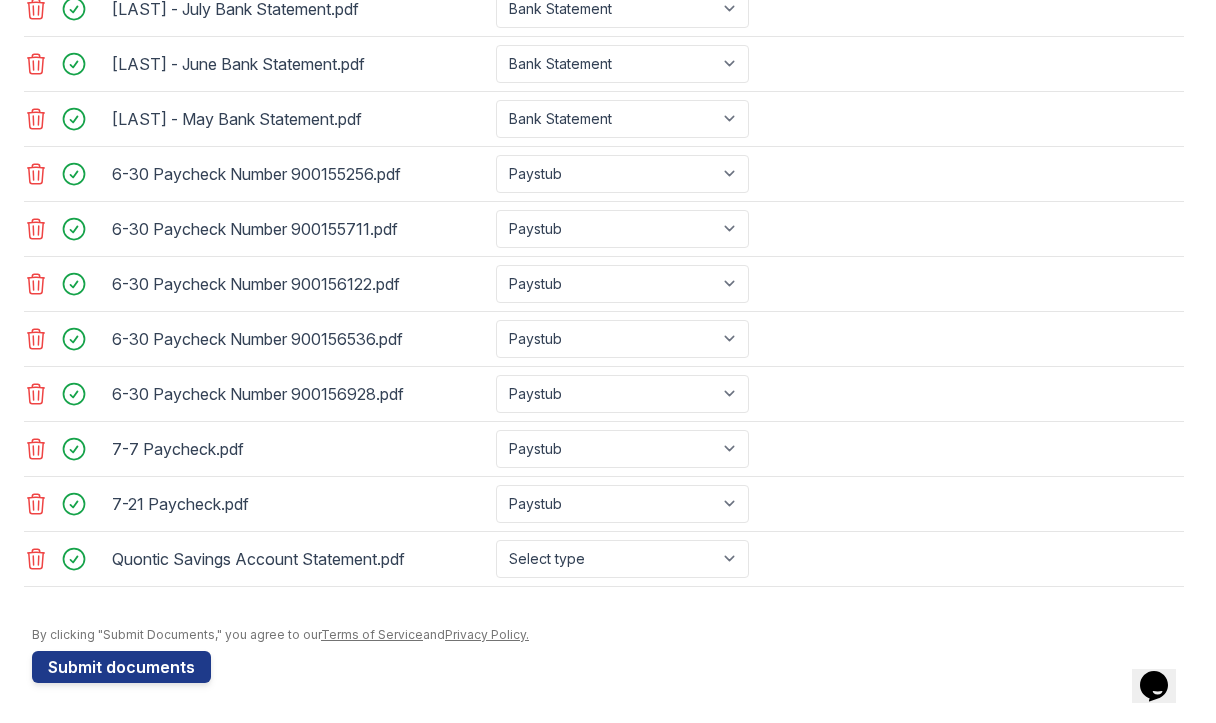 scroll, scrollTop: 922, scrollLeft: 0, axis: vertical 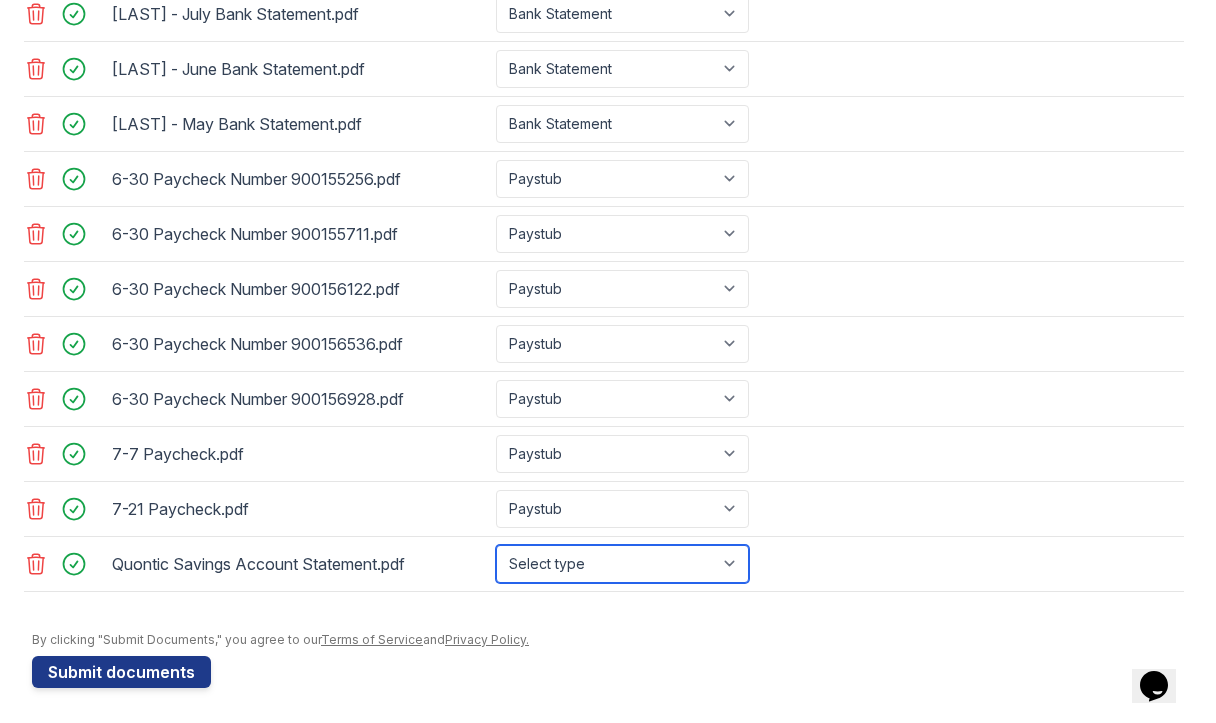 click on "Select type
Paystub
Bank Statement
Offer Letter
Tax Documents
Benefit Award Letter
Investment Account Statement
Other" at bounding box center [622, 564] 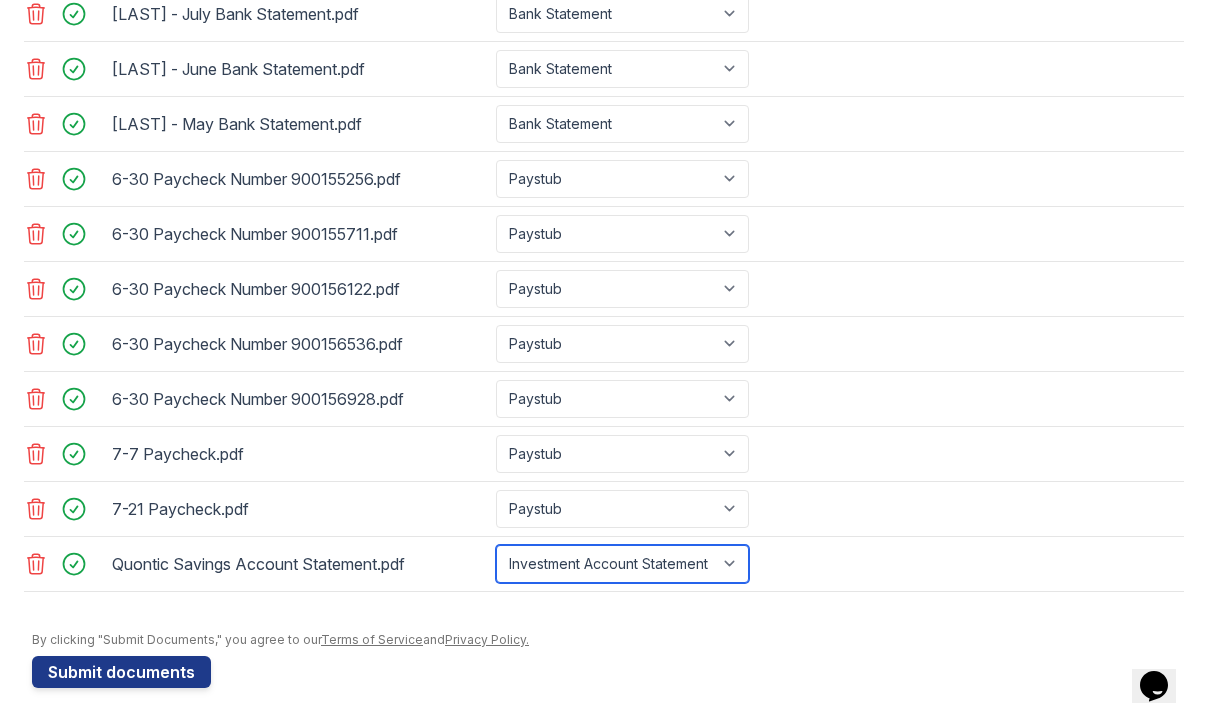 click on "Select type
Paystub
Bank Statement
Offer Letter
Tax Documents
Benefit Award Letter
Investment Account Statement
Other" at bounding box center [622, 564] 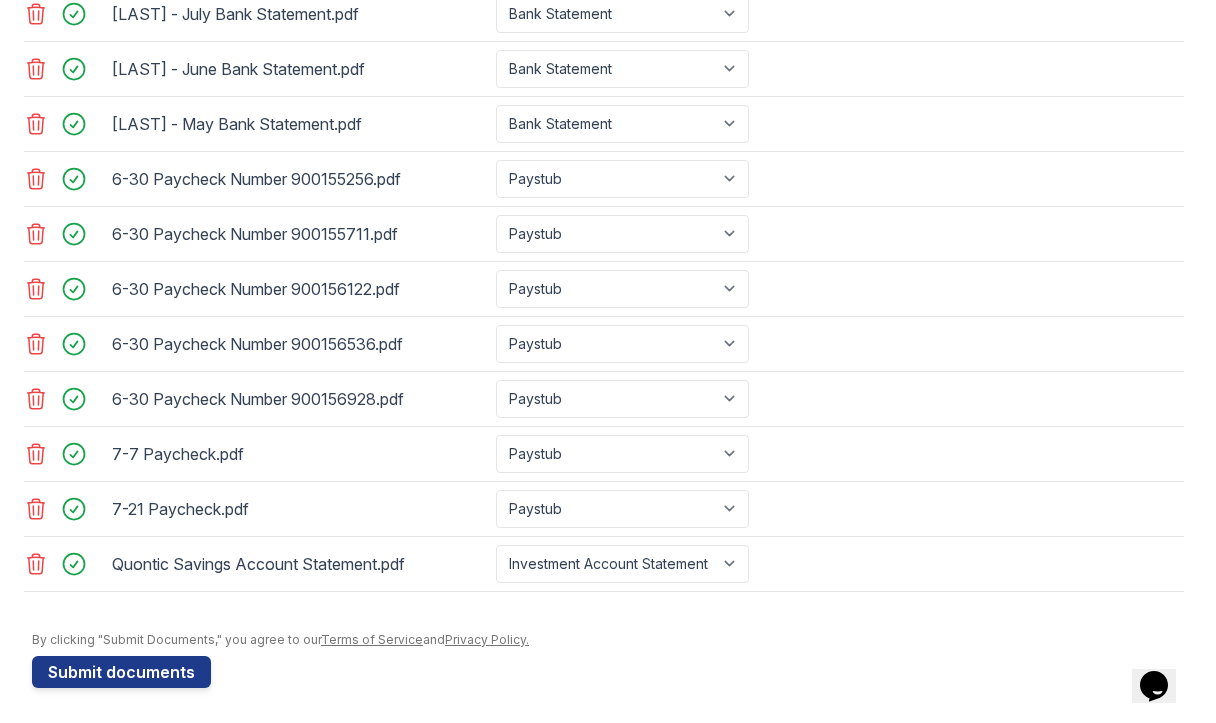 click at bounding box center (608, 622) 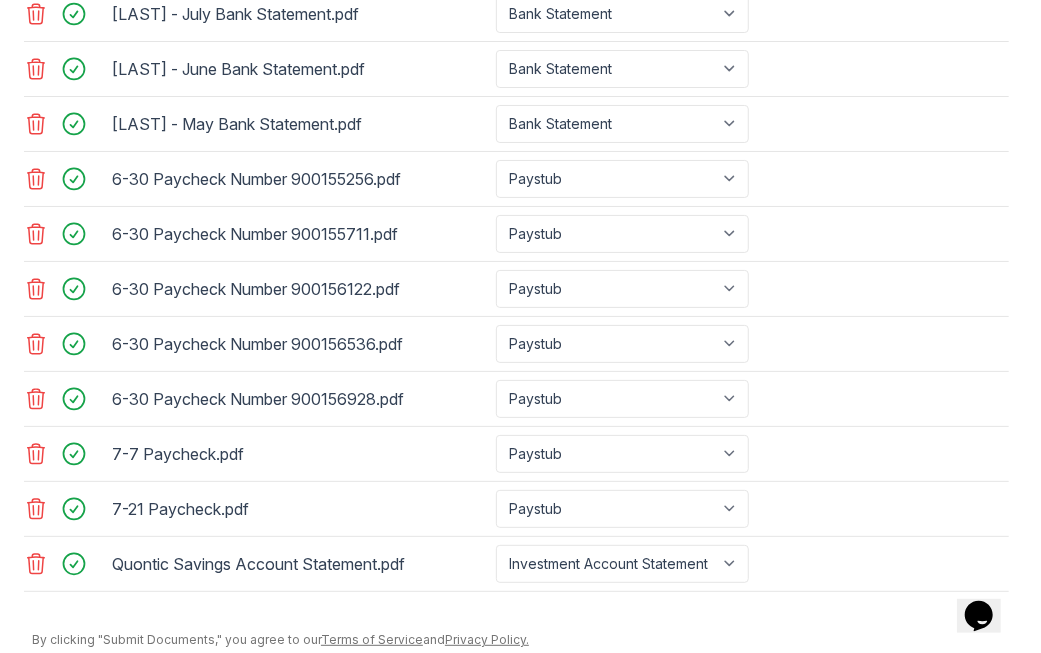 scroll, scrollTop: 992, scrollLeft: 0, axis: vertical 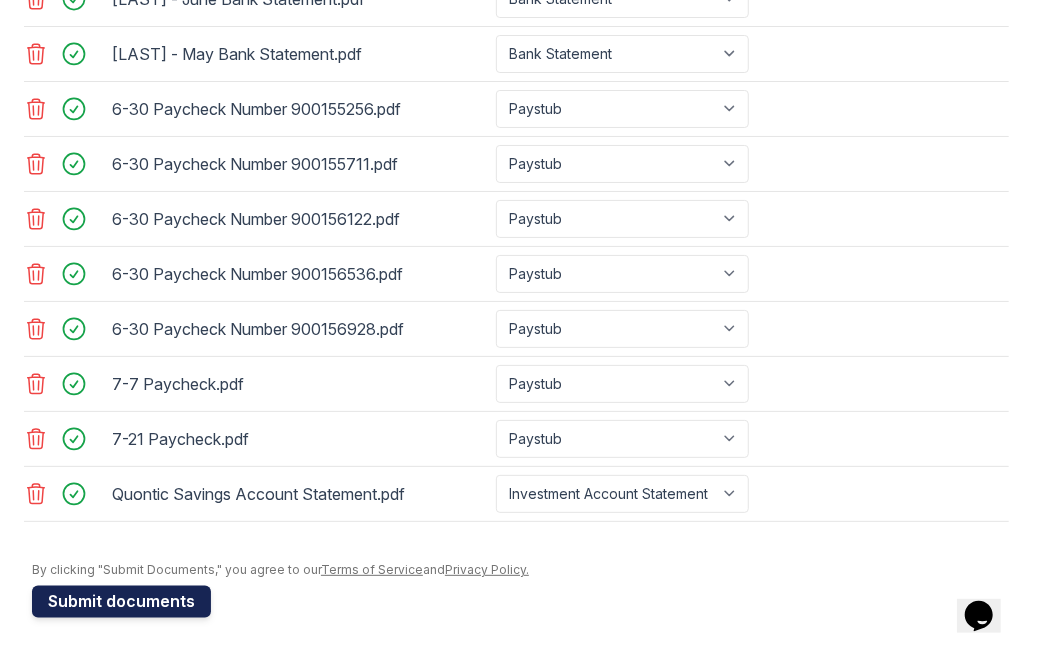 click on "Submit documents" at bounding box center [121, 602] 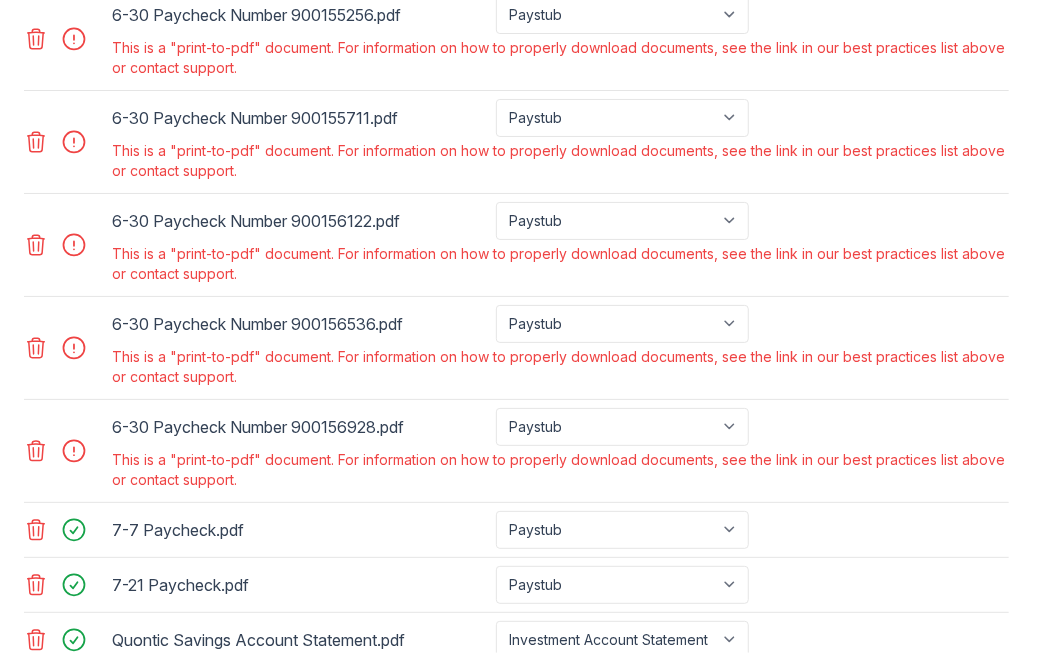 scroll, scrollTop: 1140, scrollLeft: 0, axis: vertical 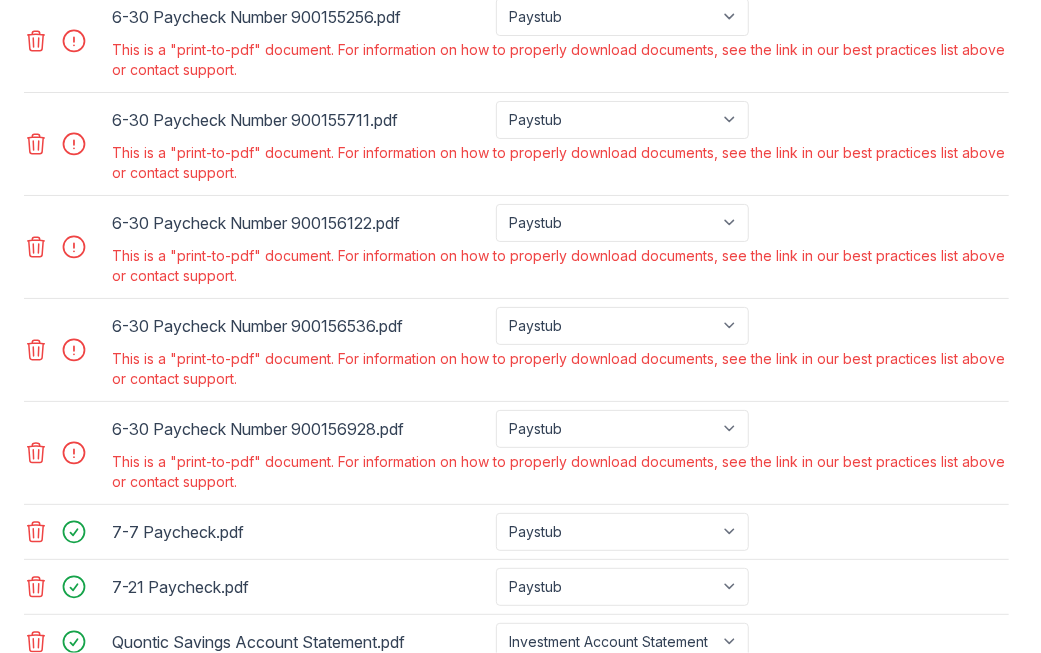 click 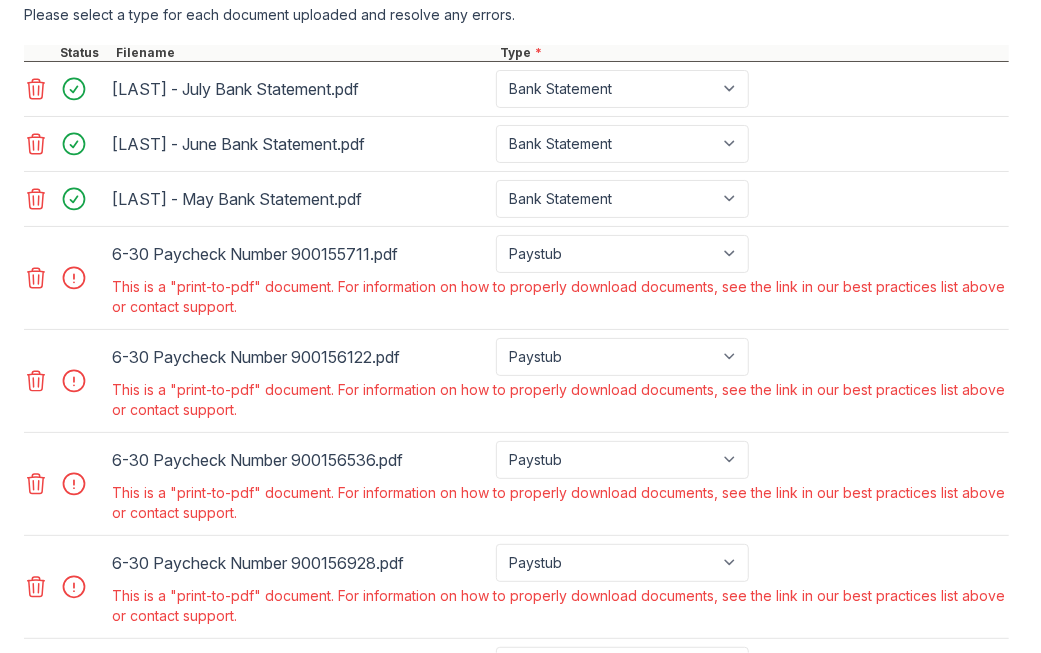 scroll, scrollTop: 903, scrollLeft: 0, axis: vertical 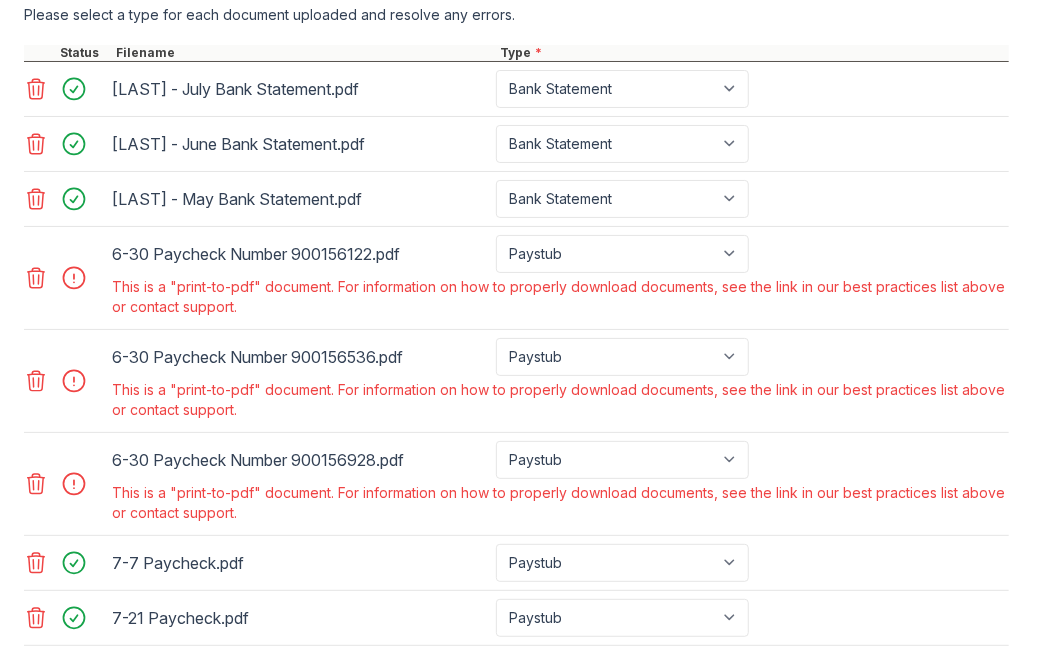 click 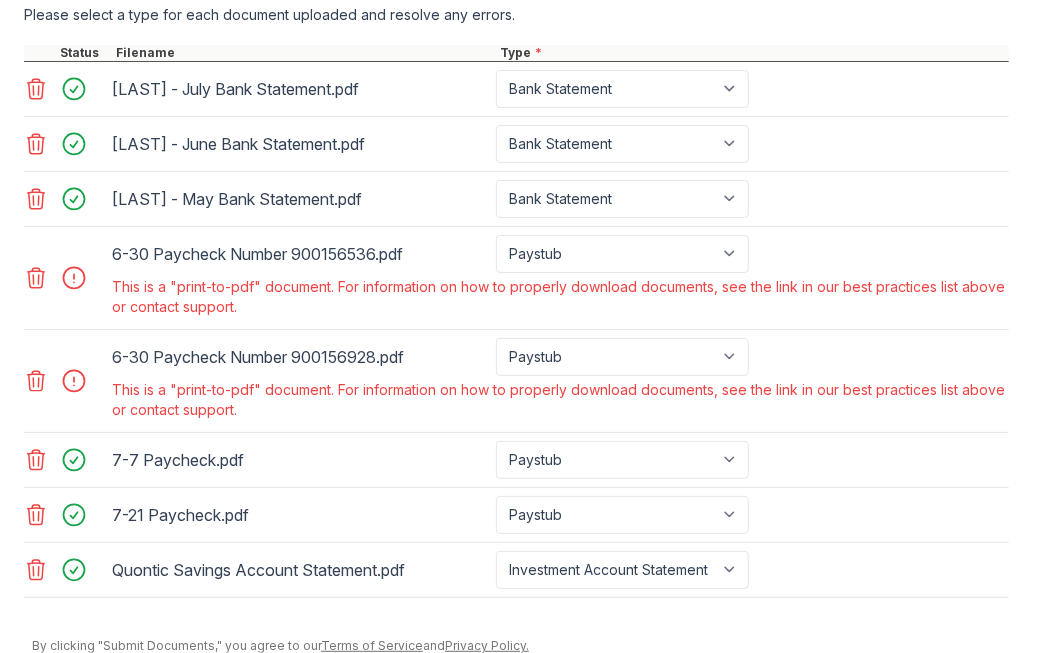 click 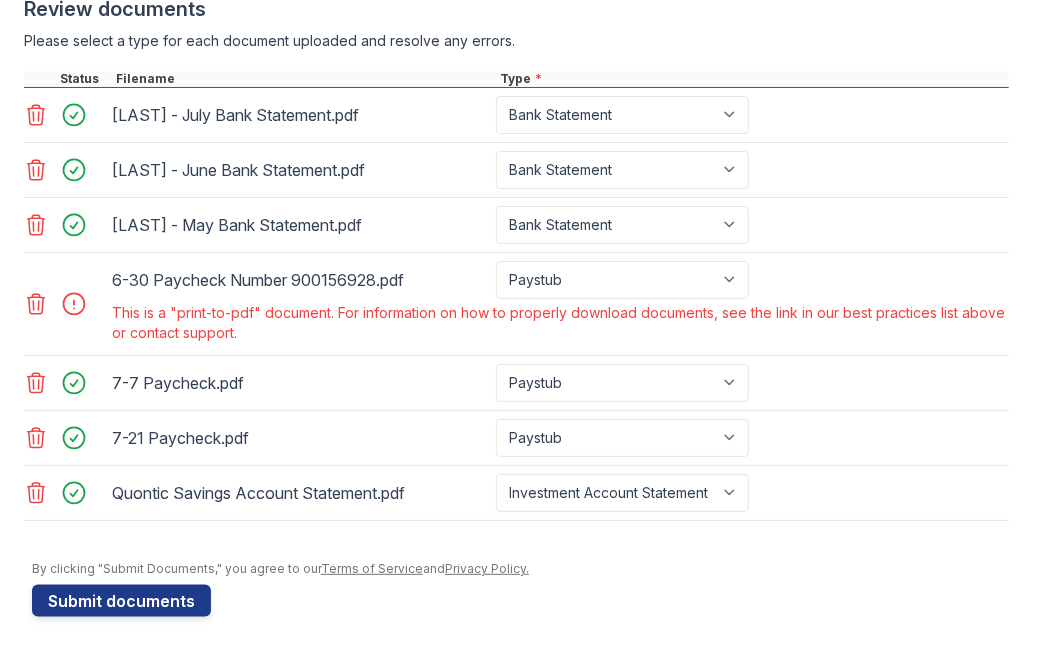 click 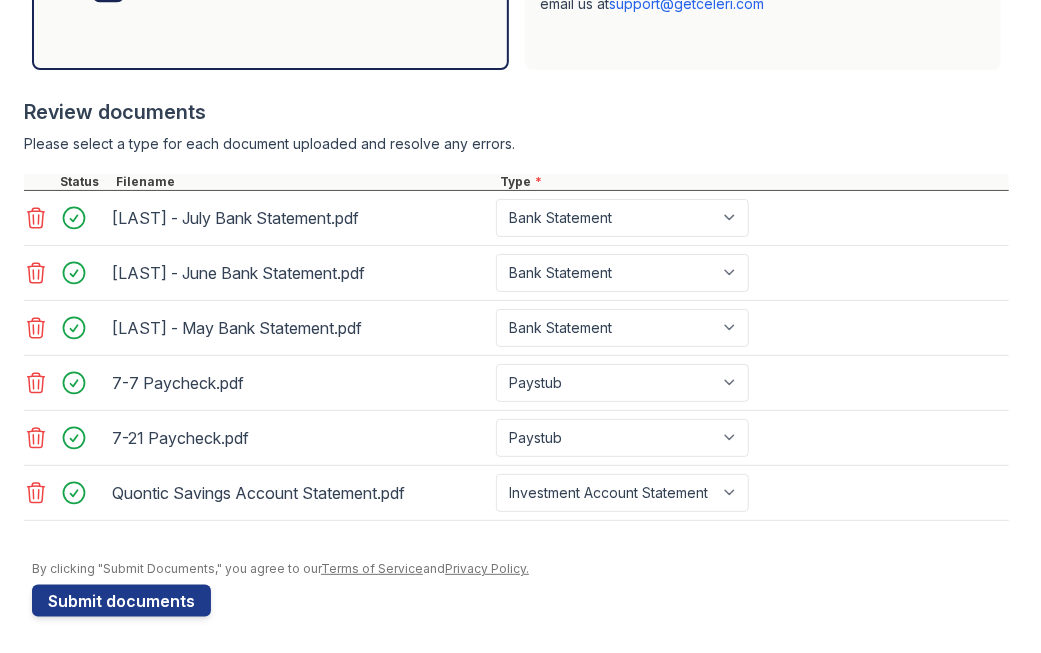 click 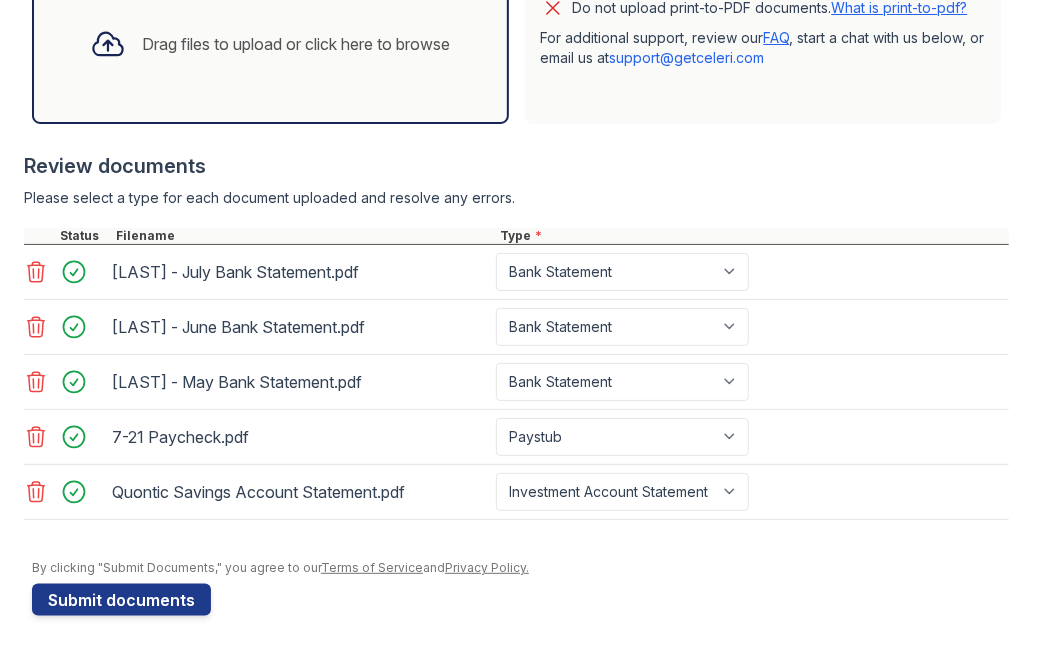 click 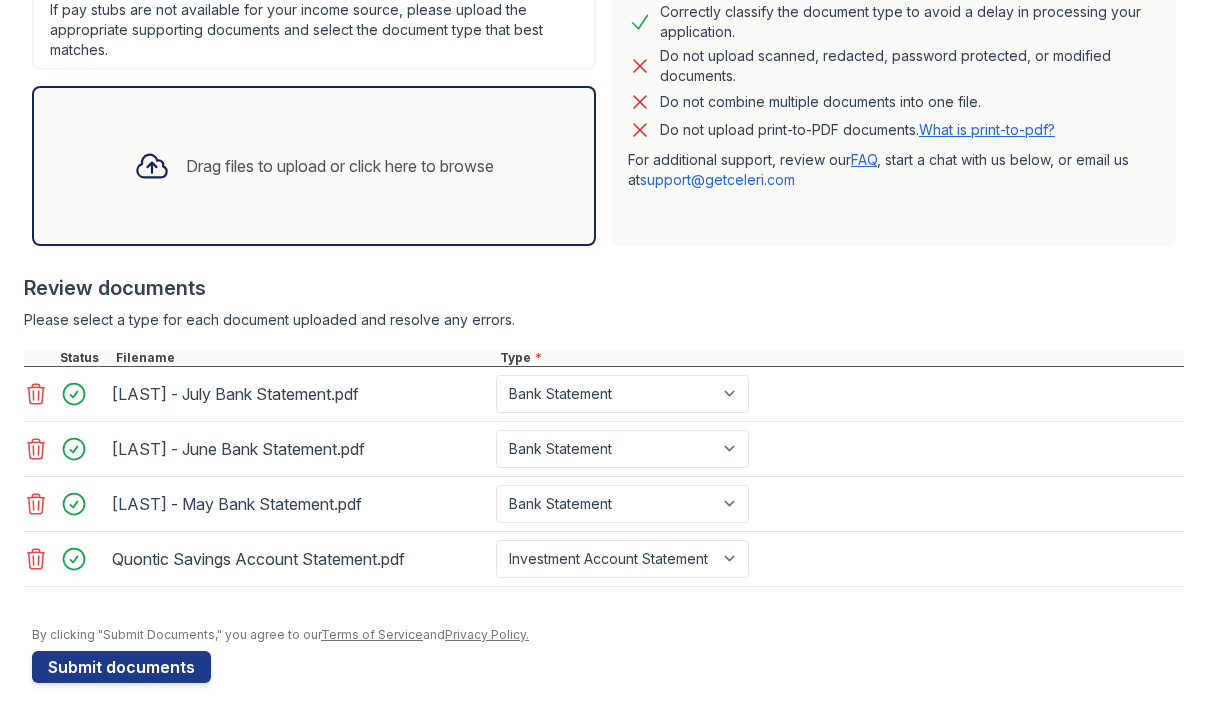 scroll, scrollTop: 595, scrollLeft: 0, axis: vertical 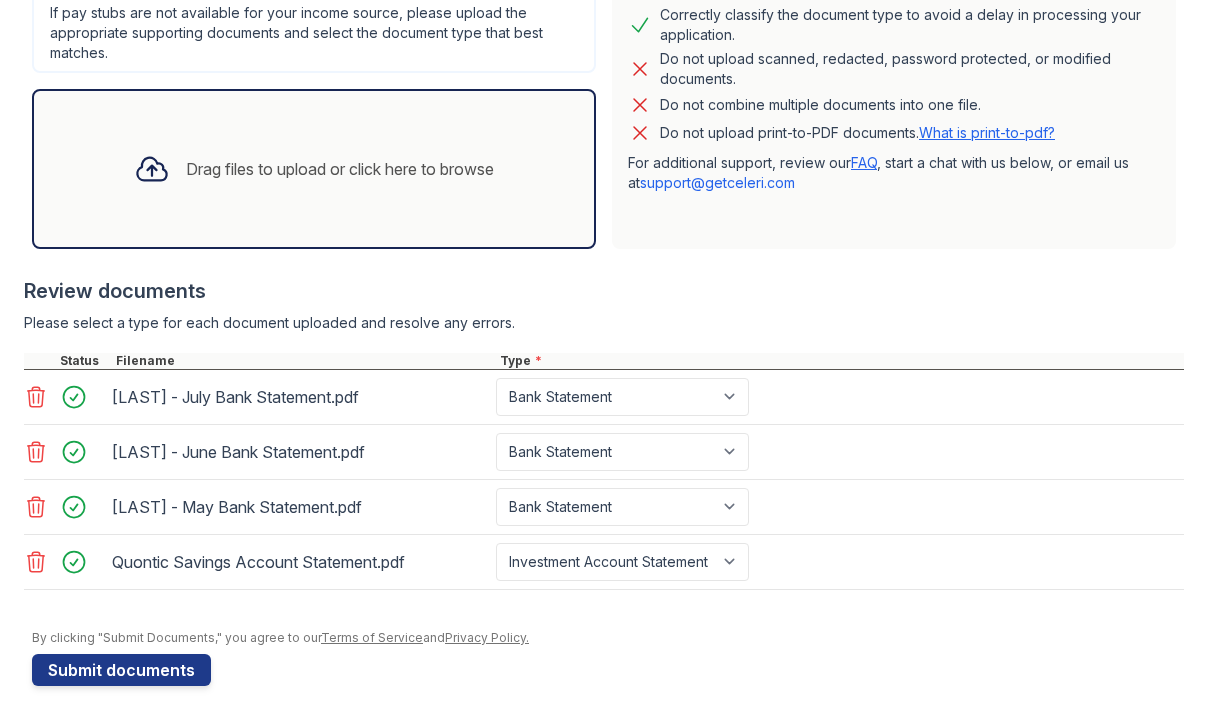 click on "Drag files to upload or click here to browse" at bounding box center [314, 169] 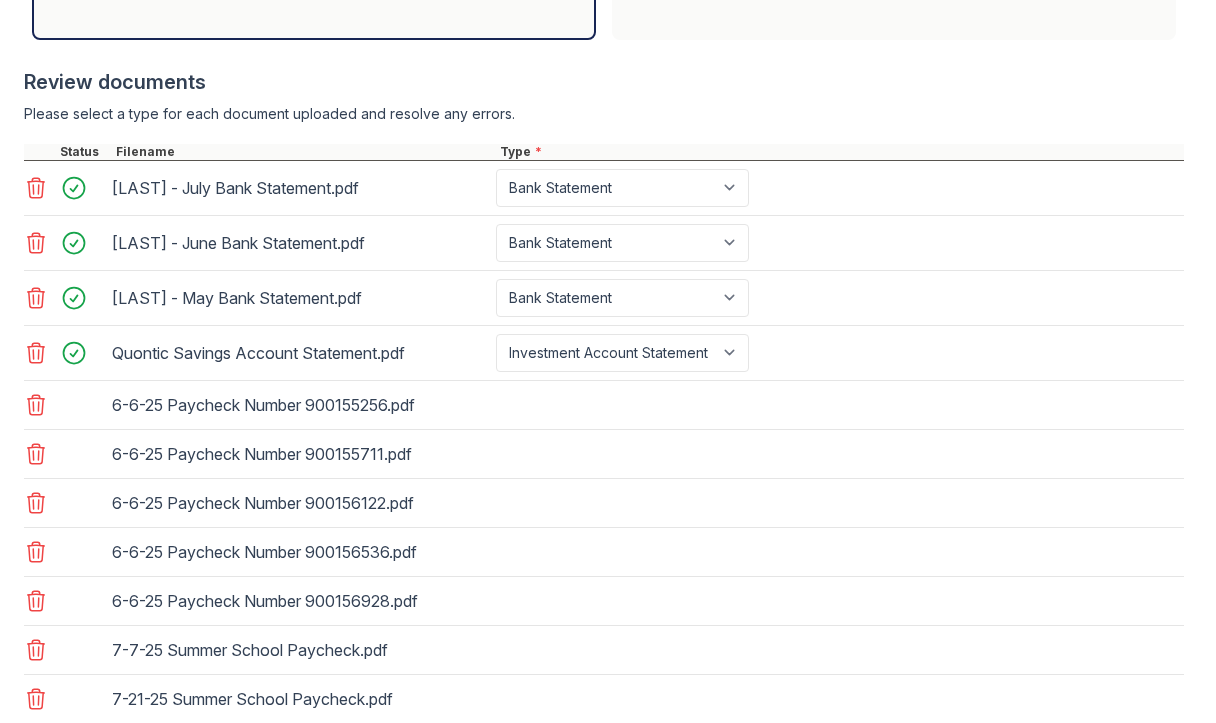 scroll, scrollTop: 908, scrollLeft: 0, axis: vertical 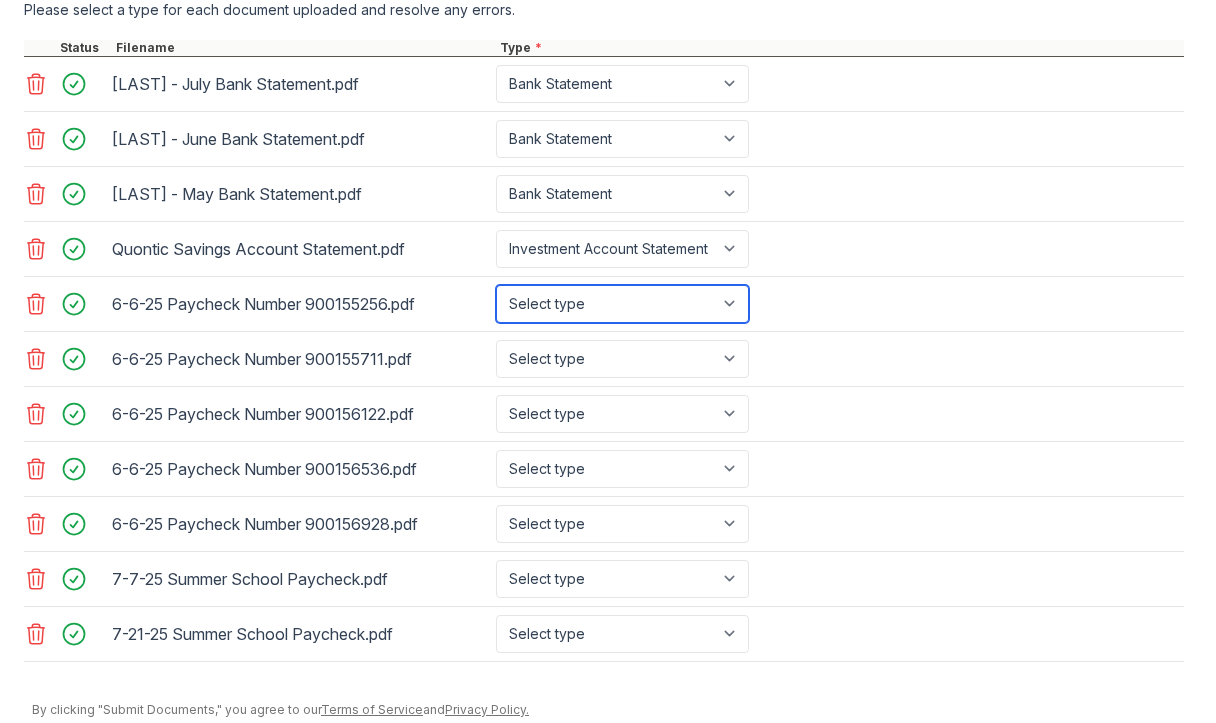 click on "Select type
Paystub
Bank Statement
Offer Letter
Tax Documents
Benefit Award Letter
Investment Account Statement
Other" at bounding box center [622, 304] 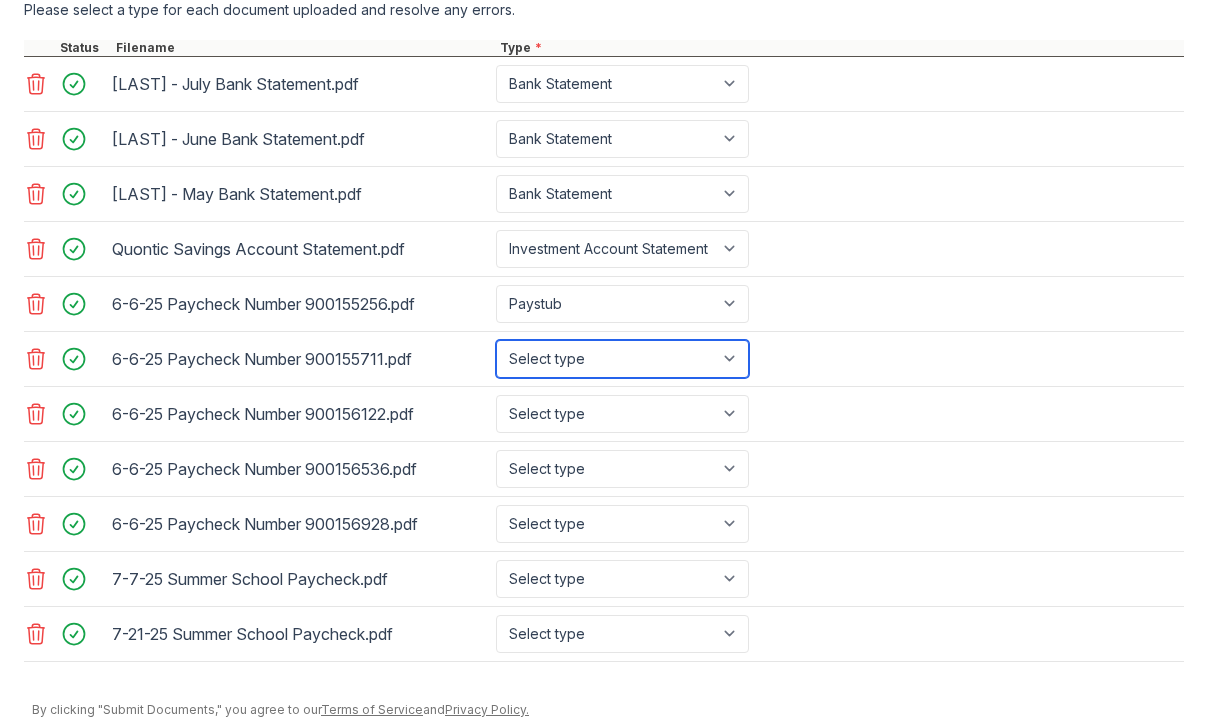 click on "Select type
Paystub
Bank Statement
Offer Letter
Tax Documents
Benefit Award Letter
Investment Account Statement
Other" at bounding box center [622, 359] 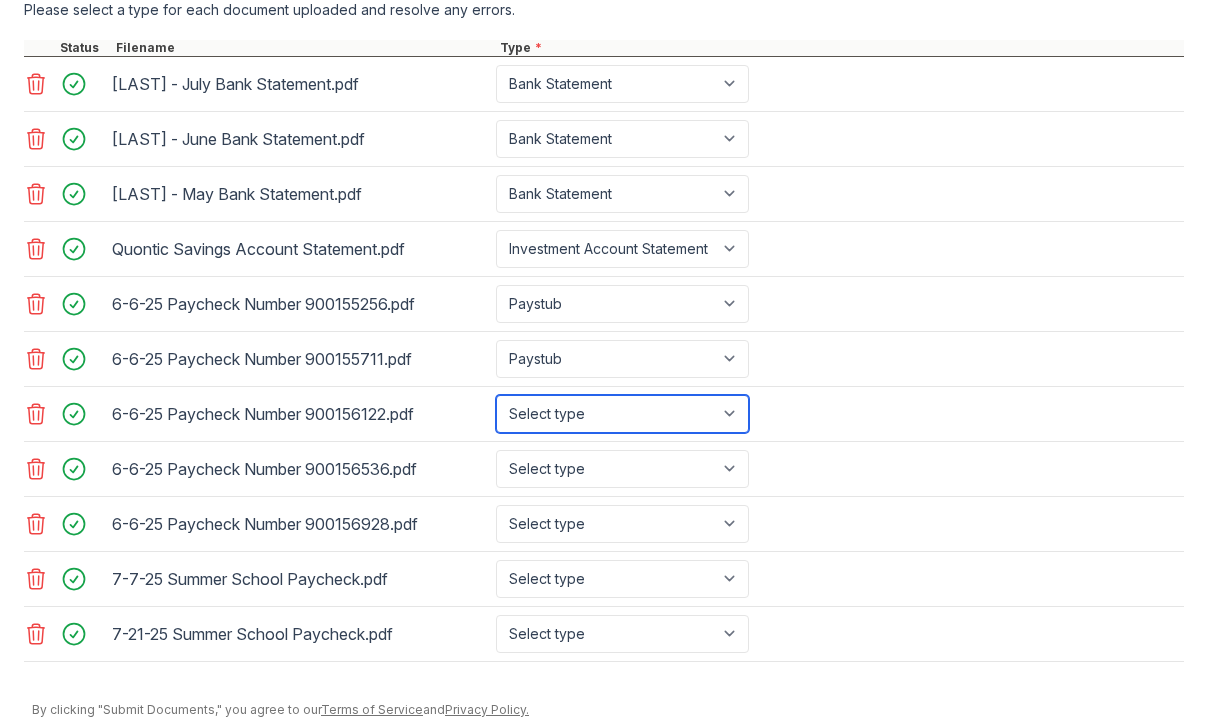 click on "Select type
Paystub
Bank Statement
Offer Letter
Tax Documents
Benefit Award Letter
Investment Account Statement
Other" at bounding box center [622, 414] 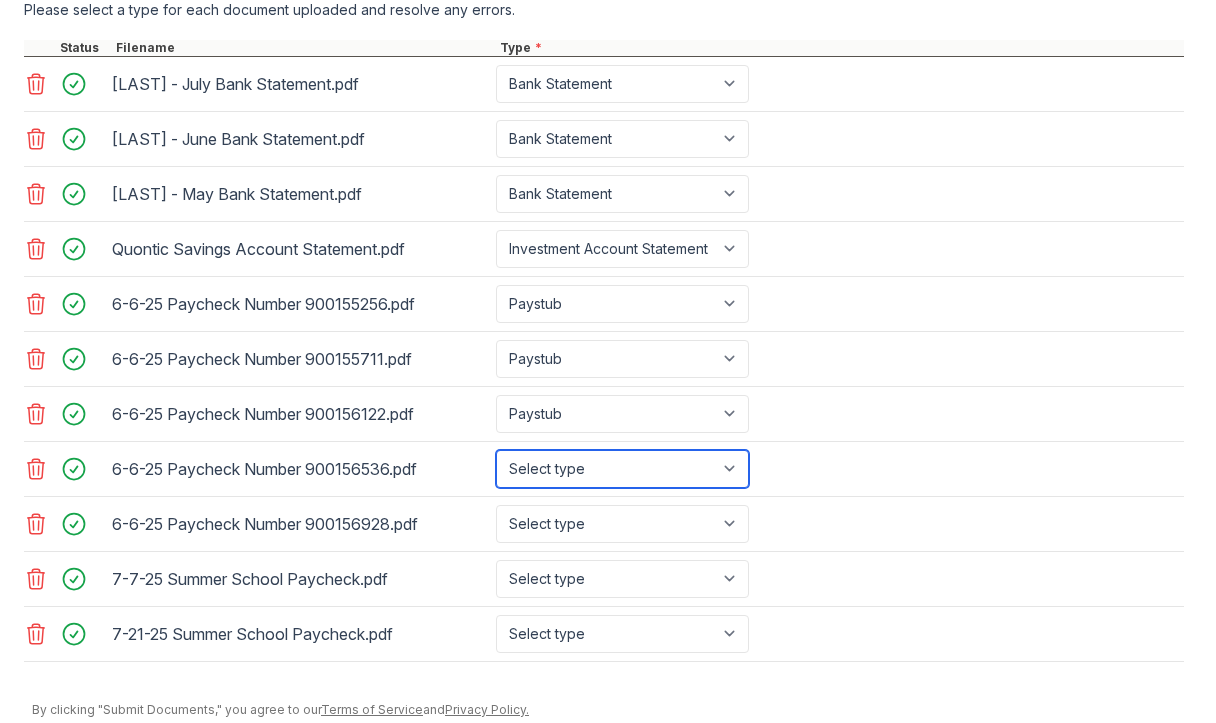 click on "Select type
Paystub
Bank Statement
Offer Letter
Tax Documents
Benefit Award Letter
Investment Account Statement
Other" at bounding box center (622, 469) 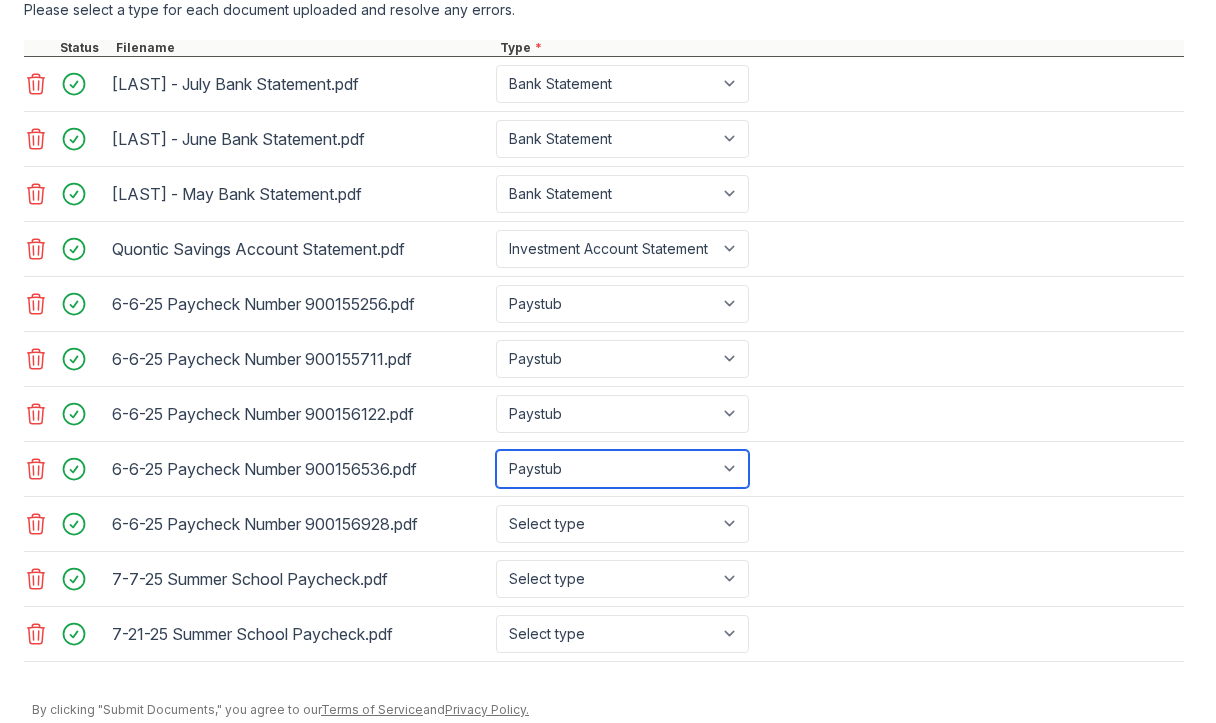 click on "Select type
Paystub
Bank Statement
Offer Letter
Tax Documents
Benefit Award Letter
Investment Account Statement
Other" at bounding box center (622, 469) 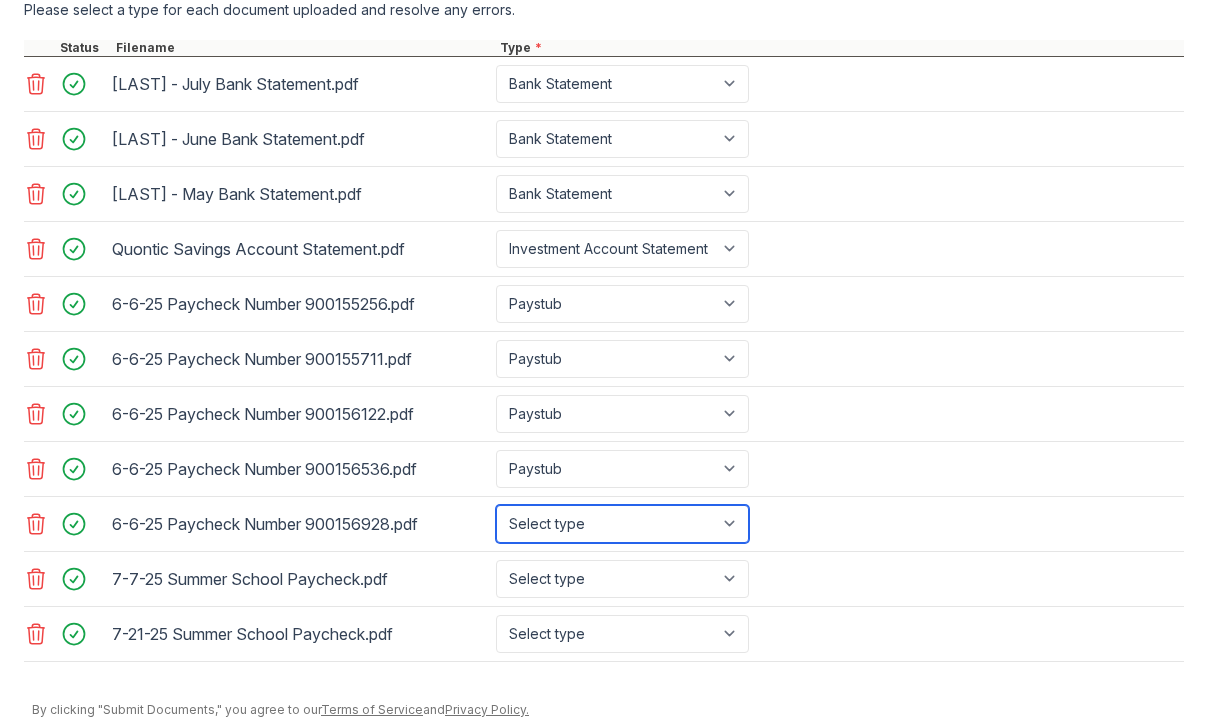 click on "Select type
Paystub
Bank Statement
Offer Letter
Tax Documents
Benefit Award Letter
Investment Account Statement
Other" at bounding box center [622, 524] 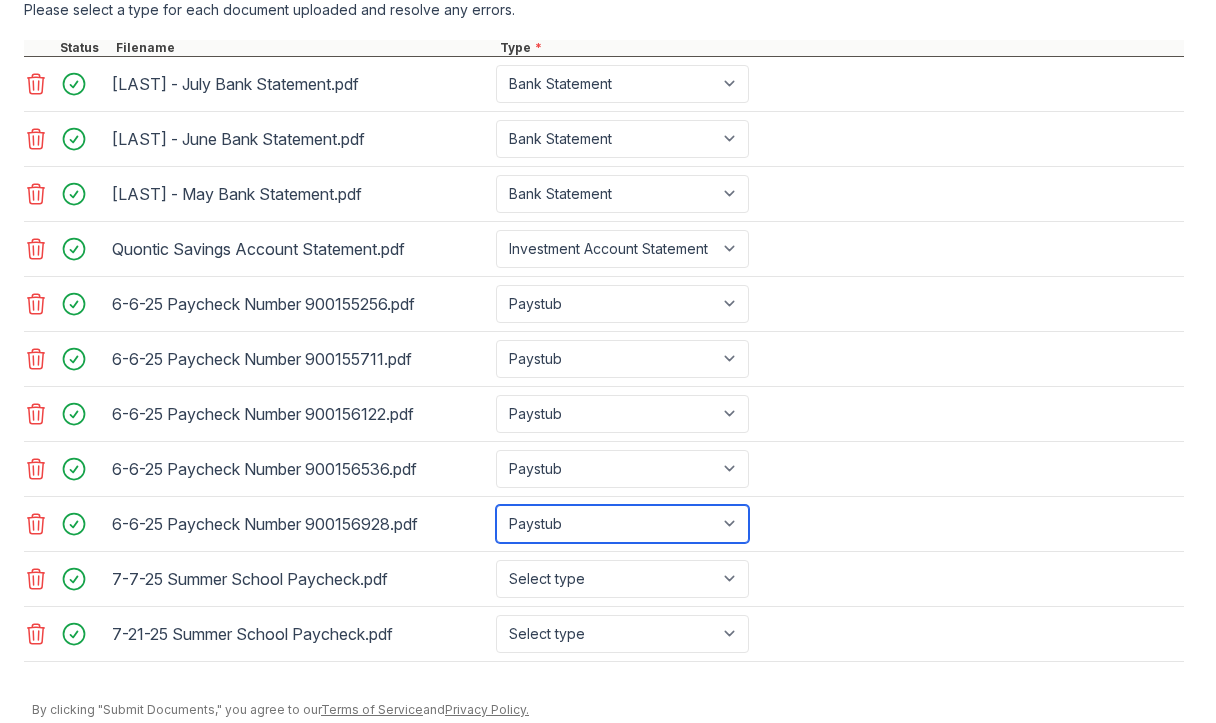 scroll, scrollTop: 978, scrollLeft: 0, axis: vertical 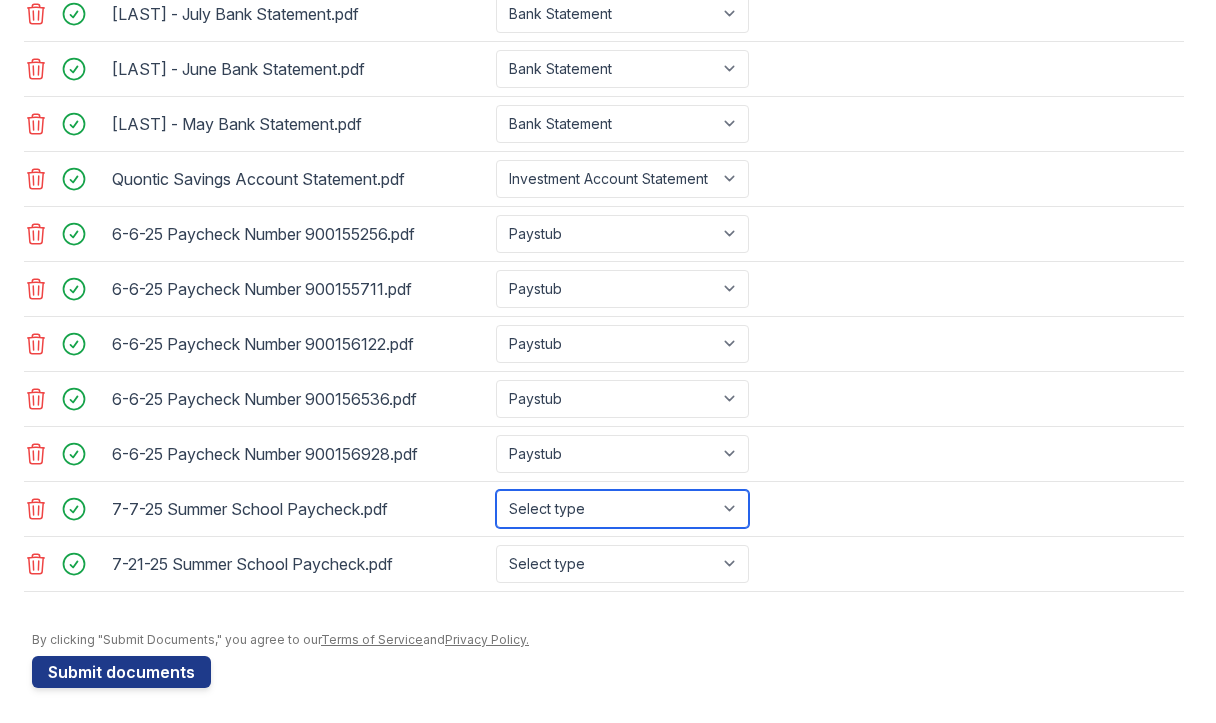 click on "Select type
Paystub
Bank Statement
Offer Letter
Tax Documents
Benefit Award Letter
Investment Account Statement
Other" at bounding box center [622, 509] 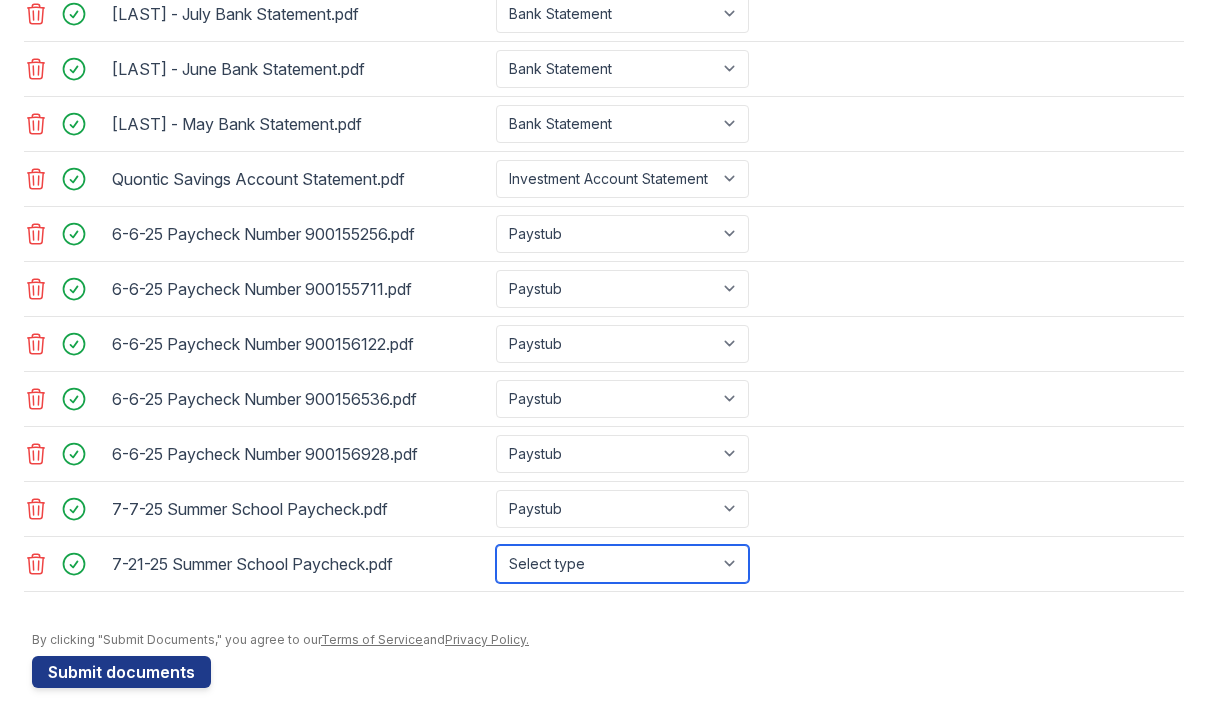 click on "Select type
Paystub
Bank Statement
Offer Letter
Tax Documents
Benefit Award Letter
Investment Account Statement
Other" at bounding box center (622, 564) 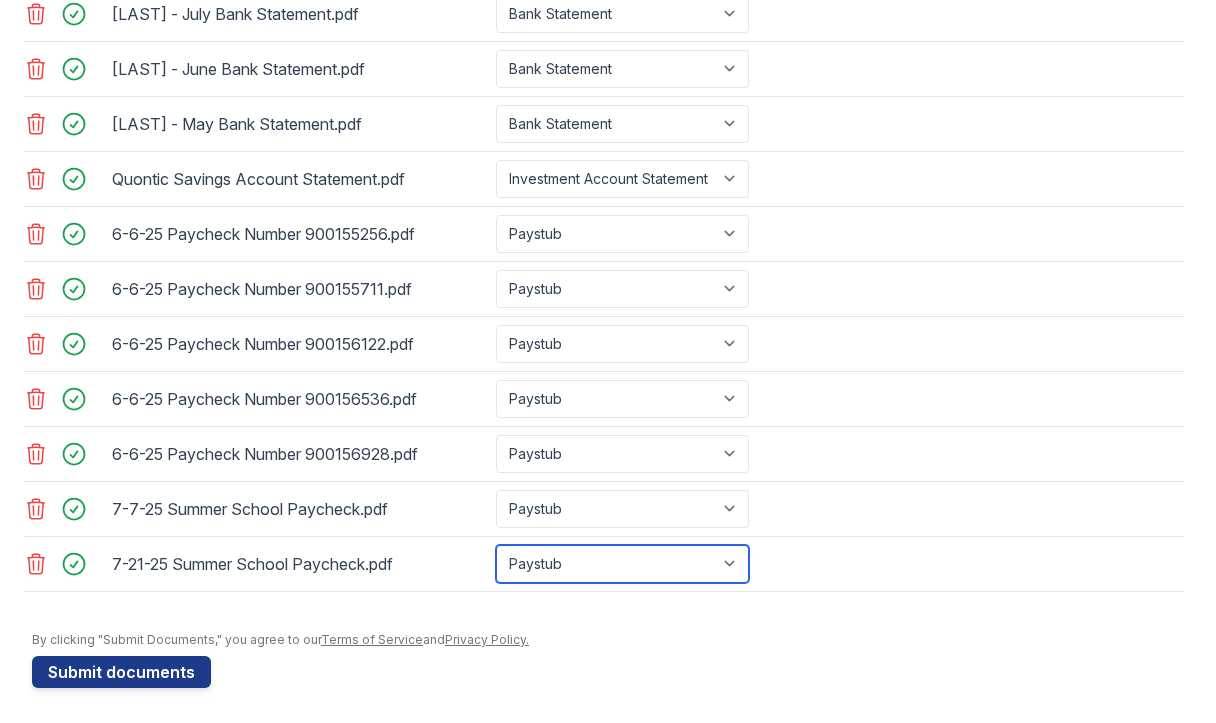 click on "Select type
Paystub
Bank Statement
Offer Letter
Tax Documents
Benefit Award Letter
Investment Account Statement
Other" at bounding box center [622, 564] 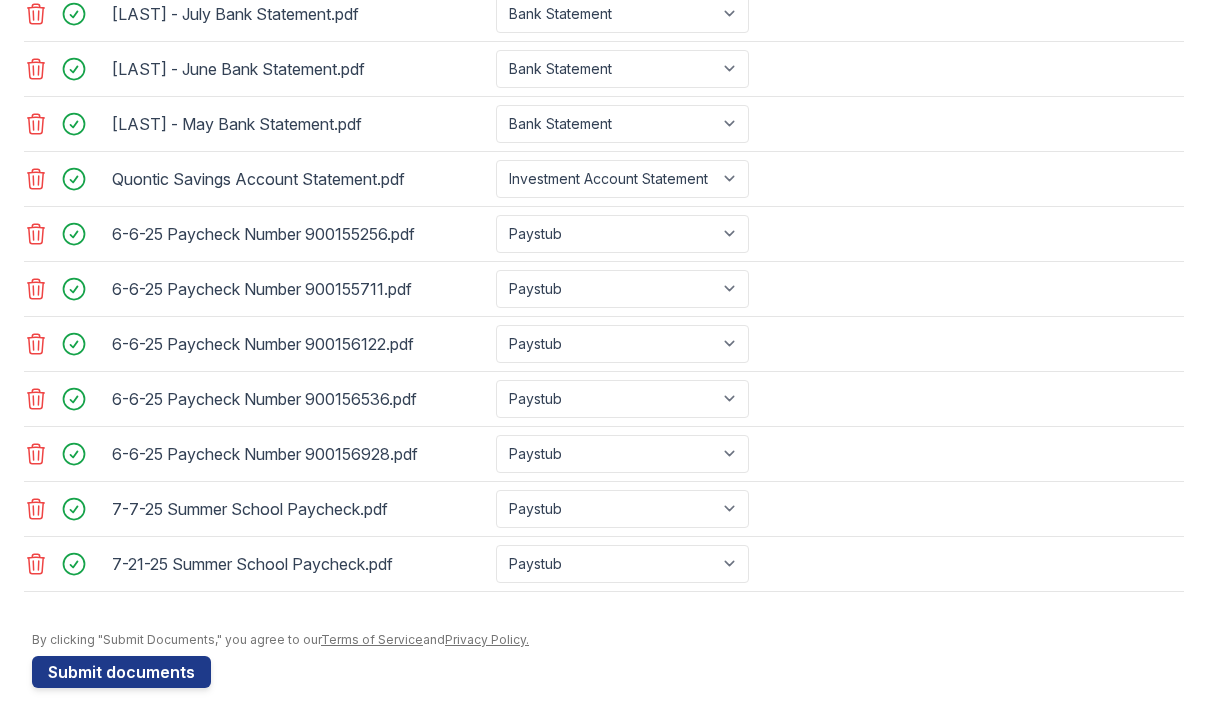 click on "7-21-25 Summer School Paycheck.pdf
Select type
Paystub
Bank Statement
Offer Letter
Tax Documents
Benefit Award Letter
Investment Account Statement
Other" at bounding box center [604, 564] 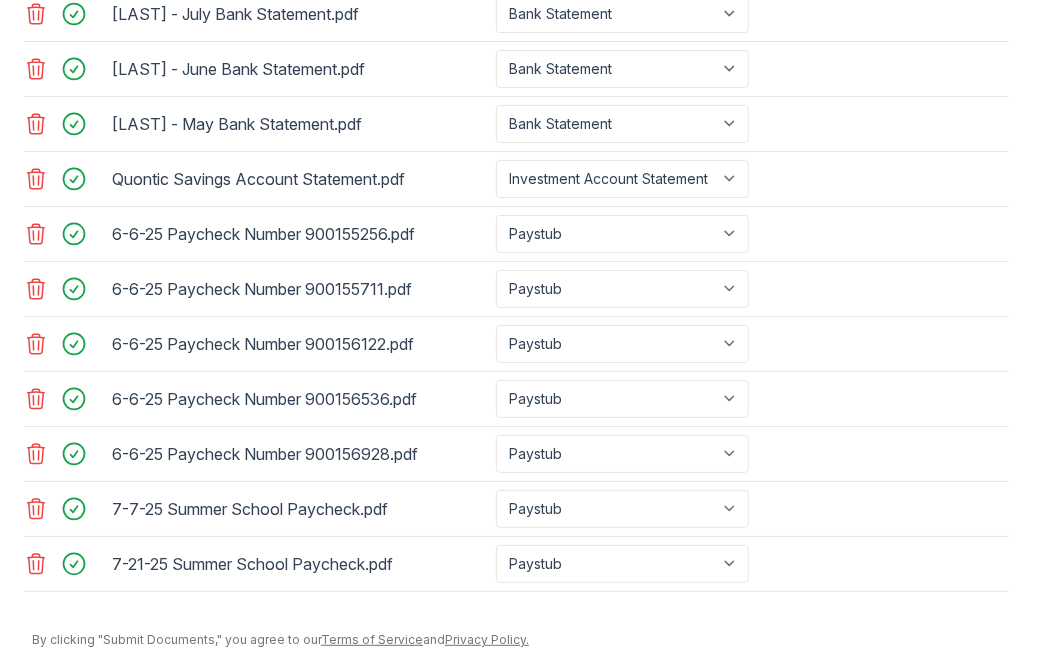 scroll, scrollTop: 1048, scrollLeft: 0, axis: vertical 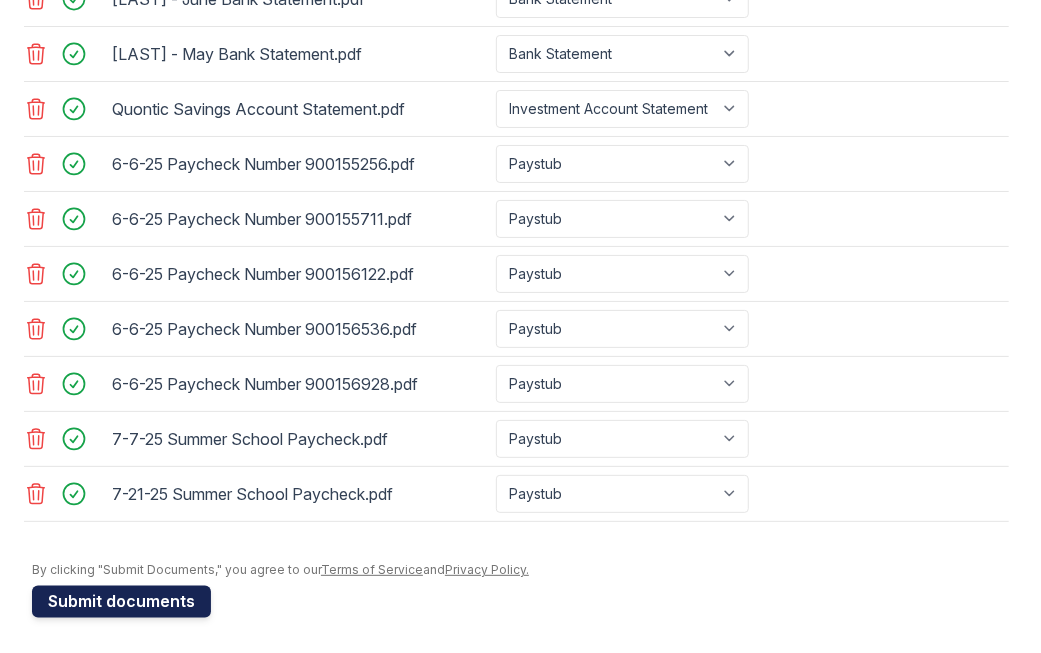 click on "Submit documents" at bounding box center [121, 602] 